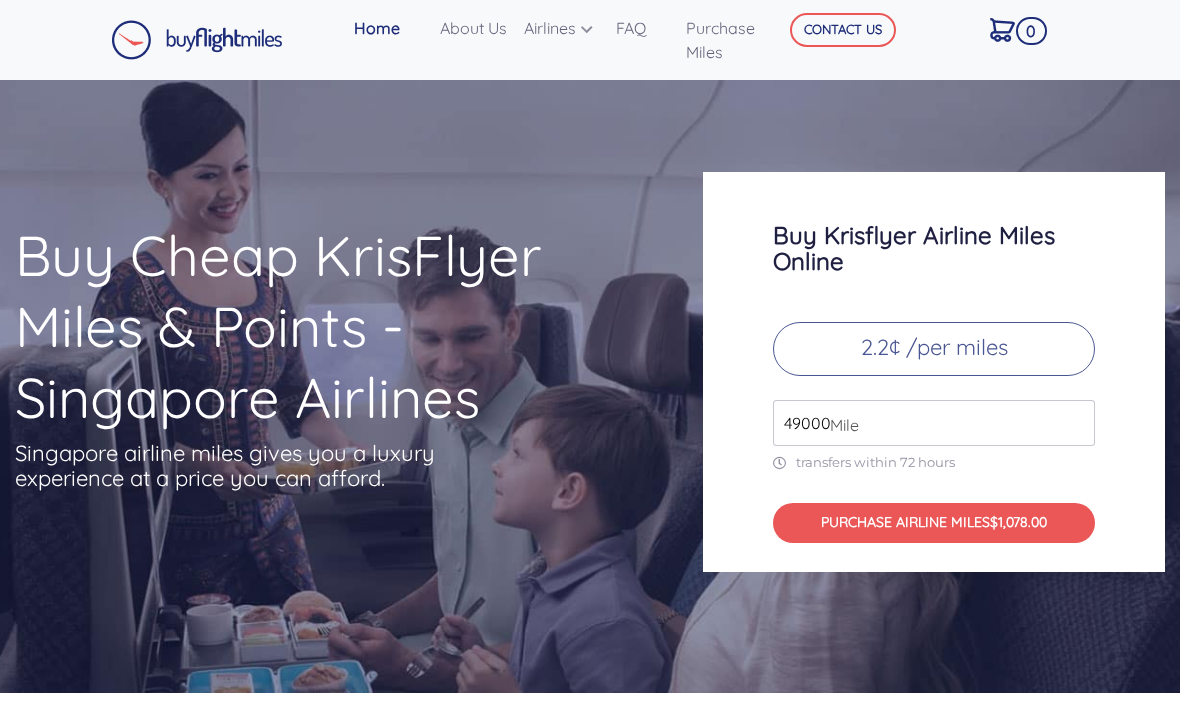 scroll, scrollTop: 0, scrollLeft: 0, axis: both 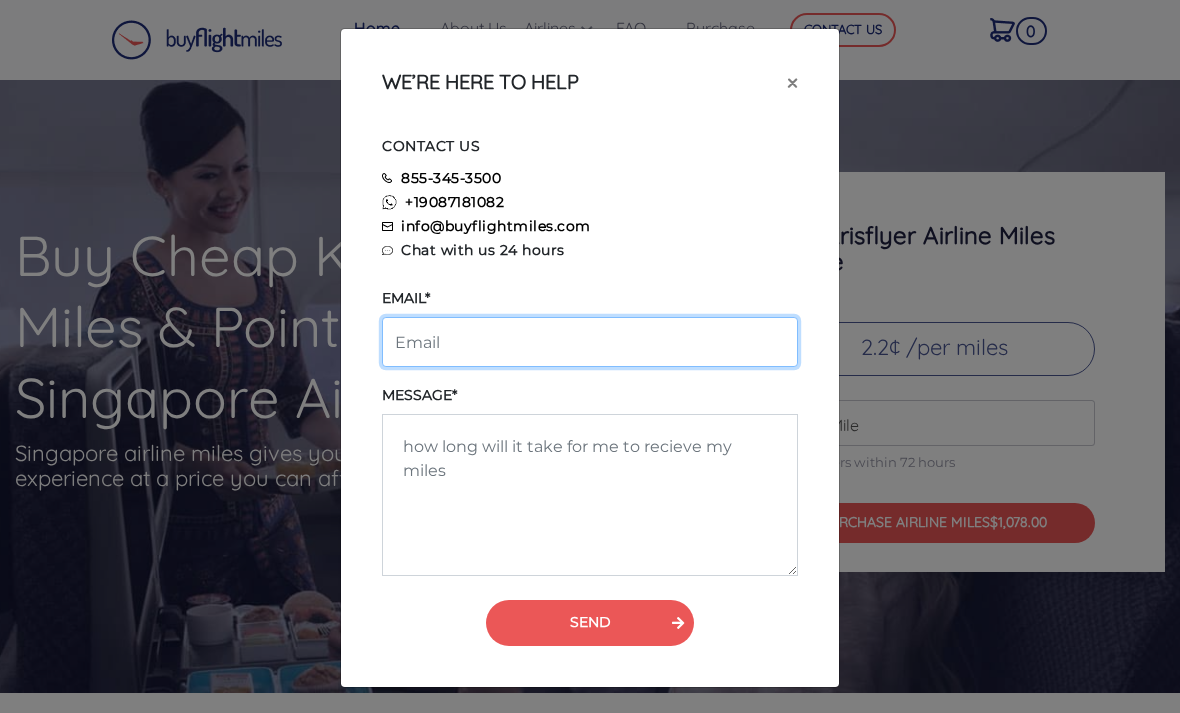 click at bounding box center [590, 342] 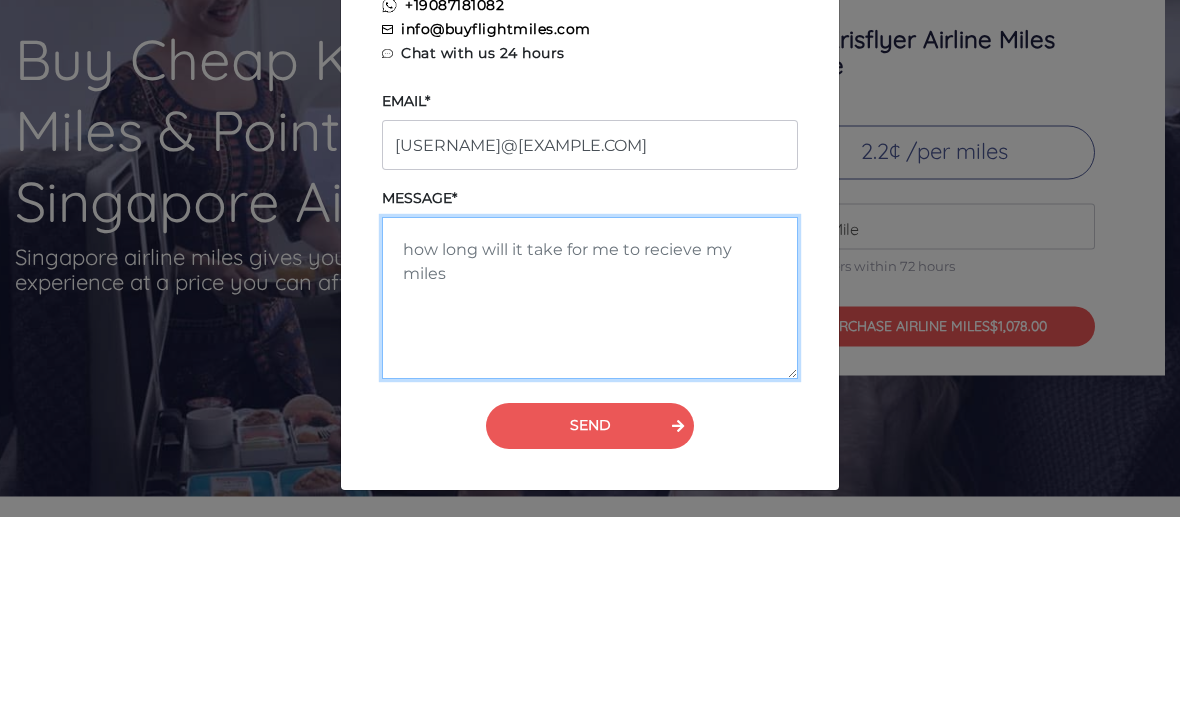 click at bounding box center (590, 495) 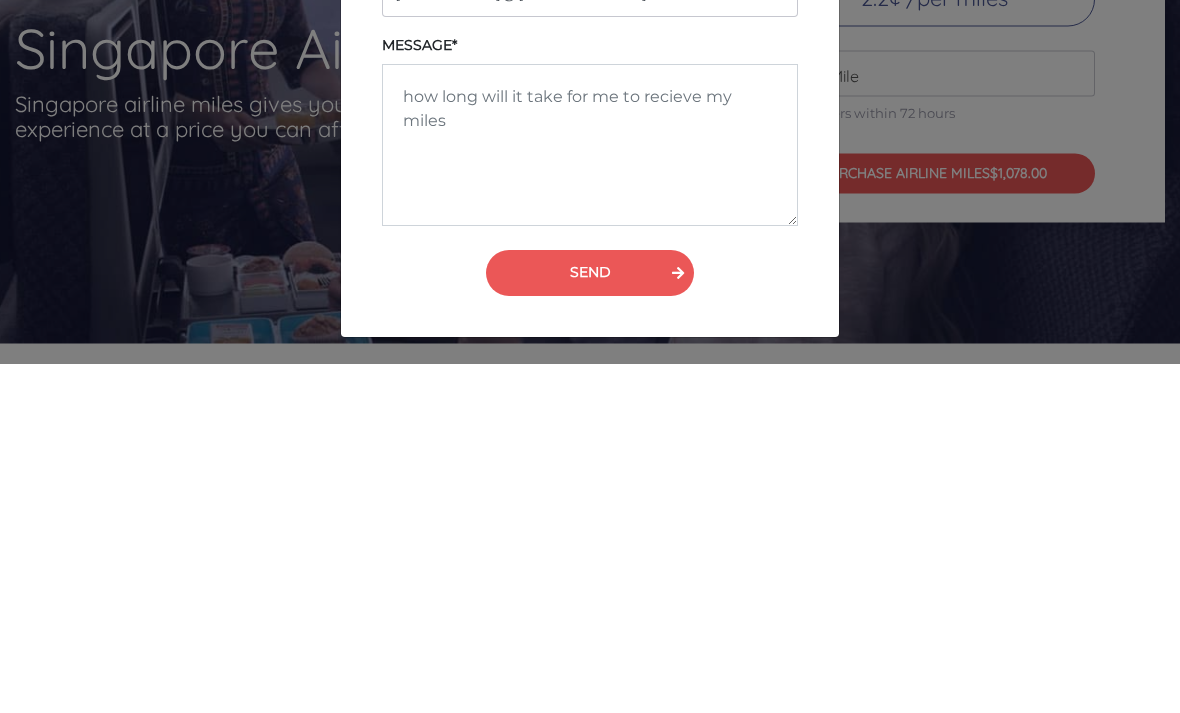 scroll, scrollTop: 350, scrollLeft: 0, axis: vertical 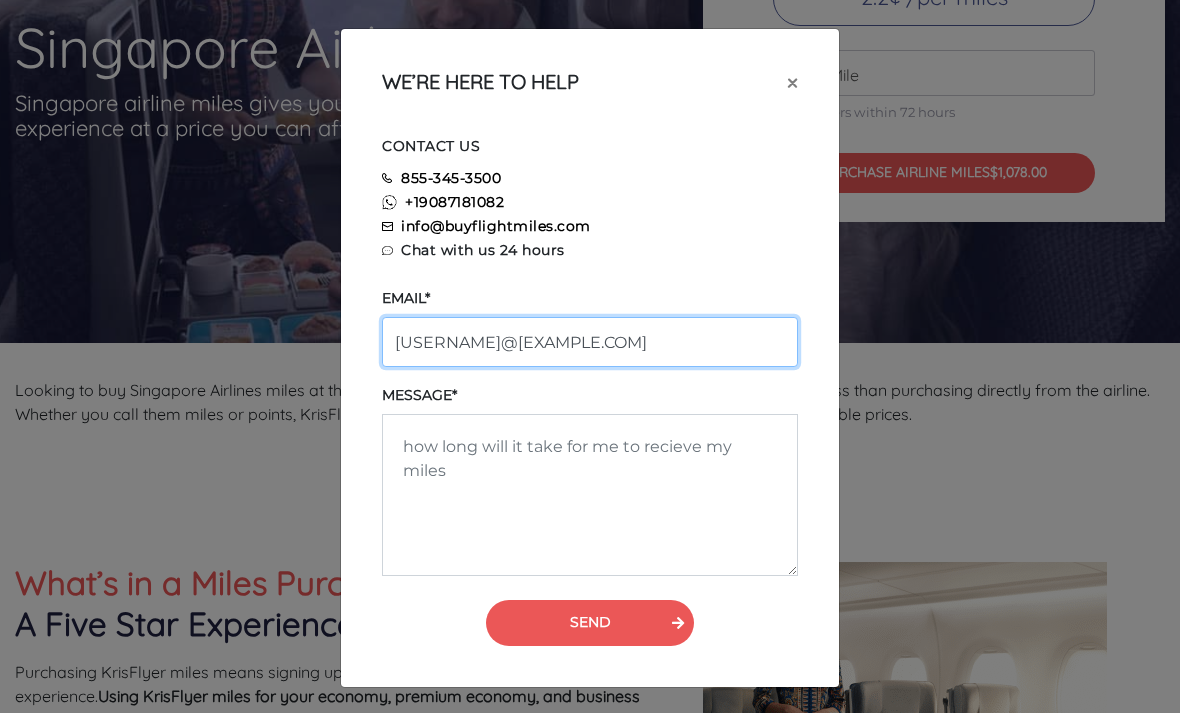 click on "tucu1706@gmil.com" at bounding box center [590, 342] 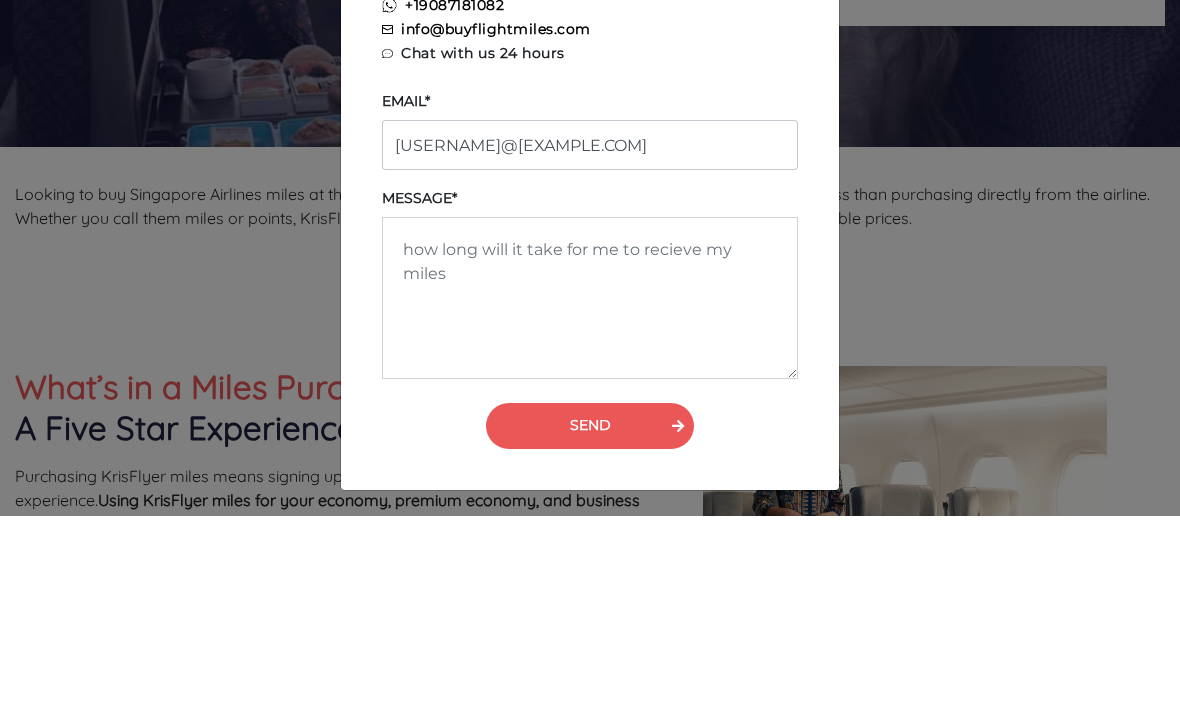 scroll, scrollTop: 547, scrollLeft: 0, axis: vertical 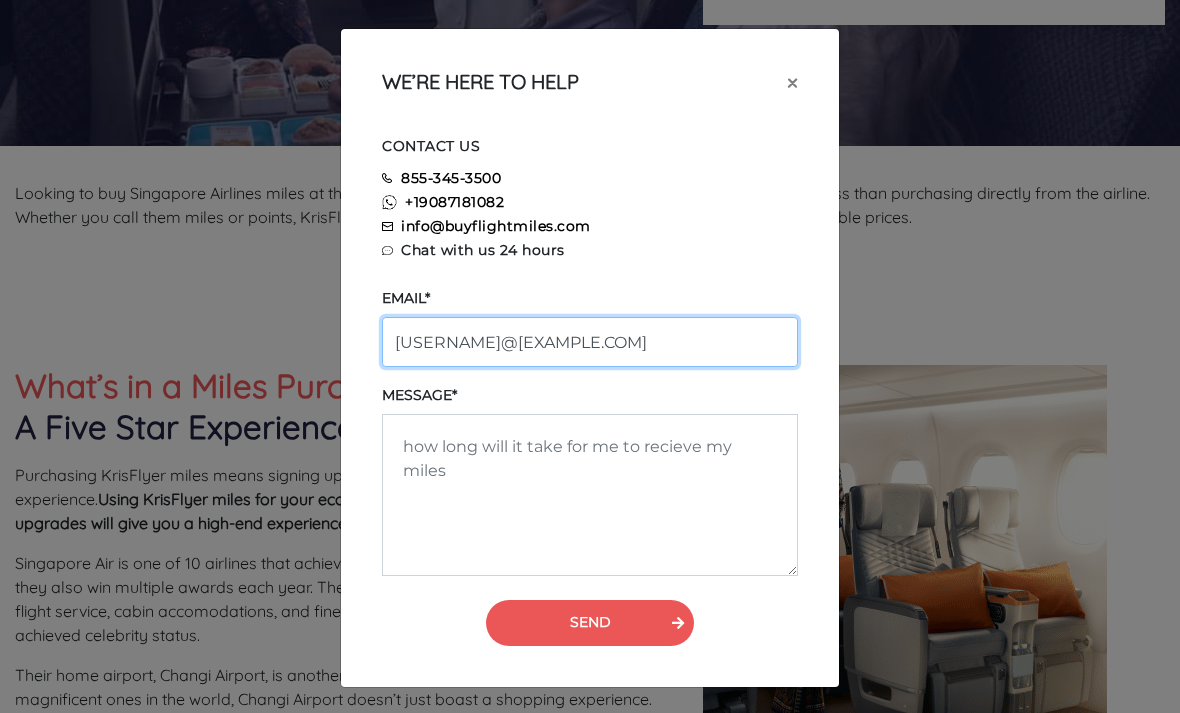 type on "tucu1706@gmail.com" 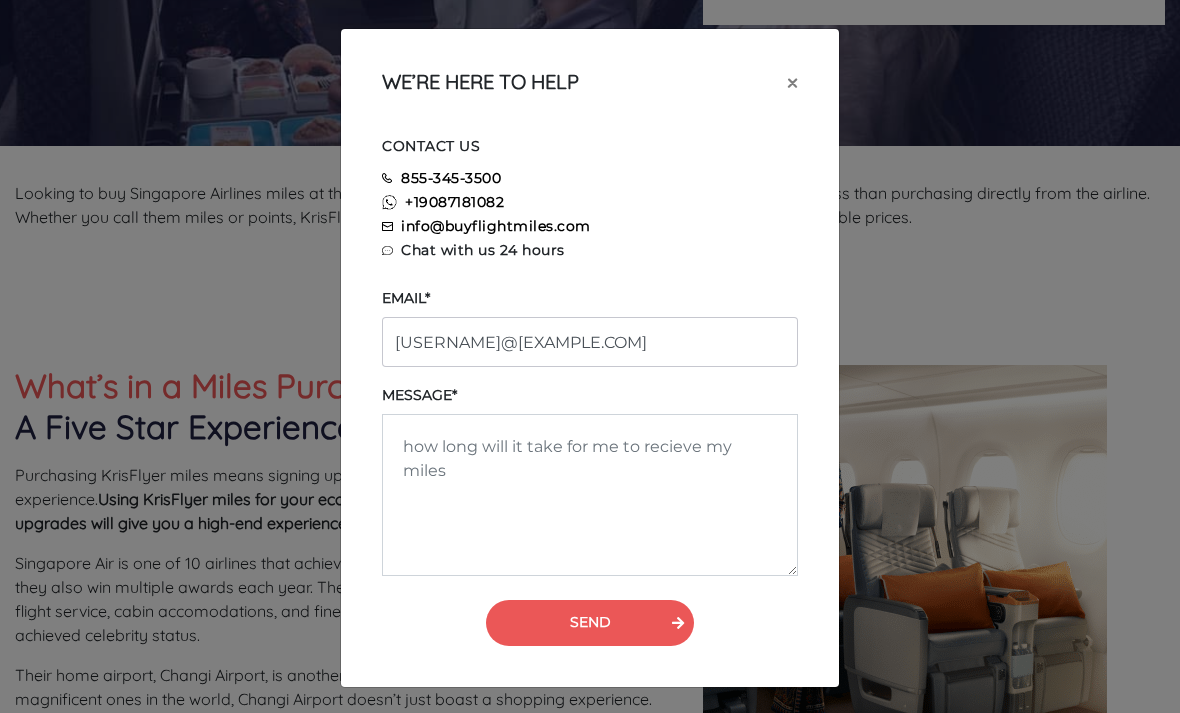 click on "SEND" at bounding box center [590, 623] 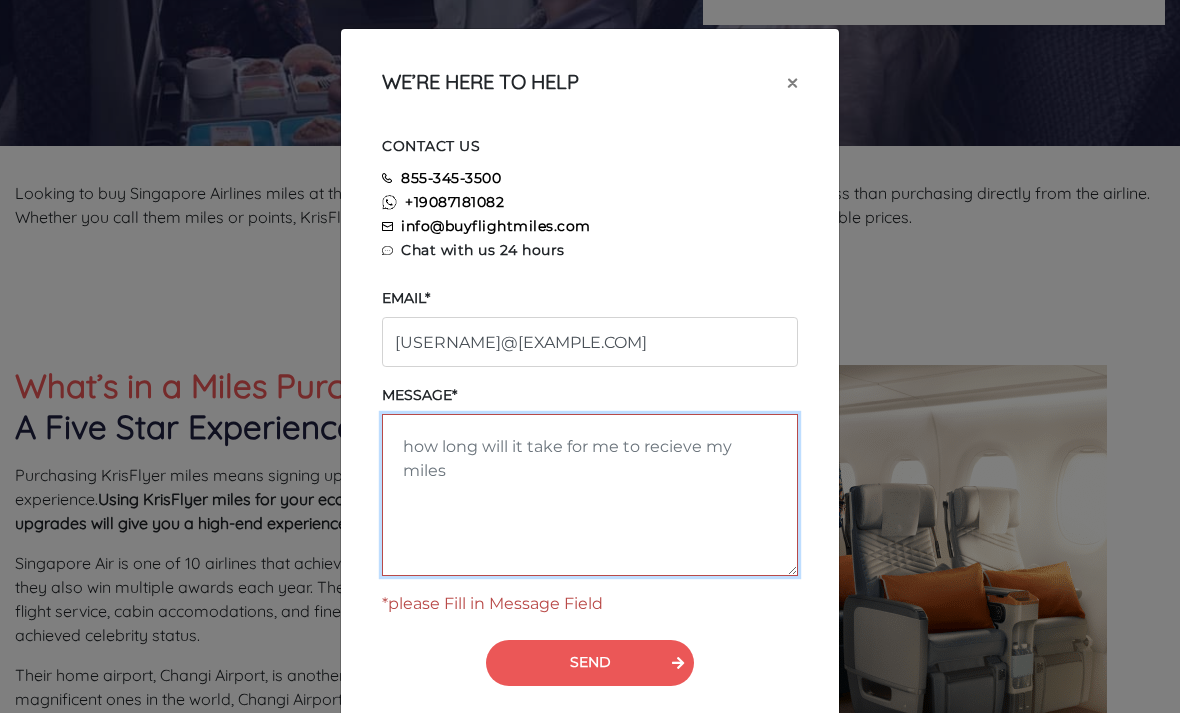 click at bounding box center (590, 495) 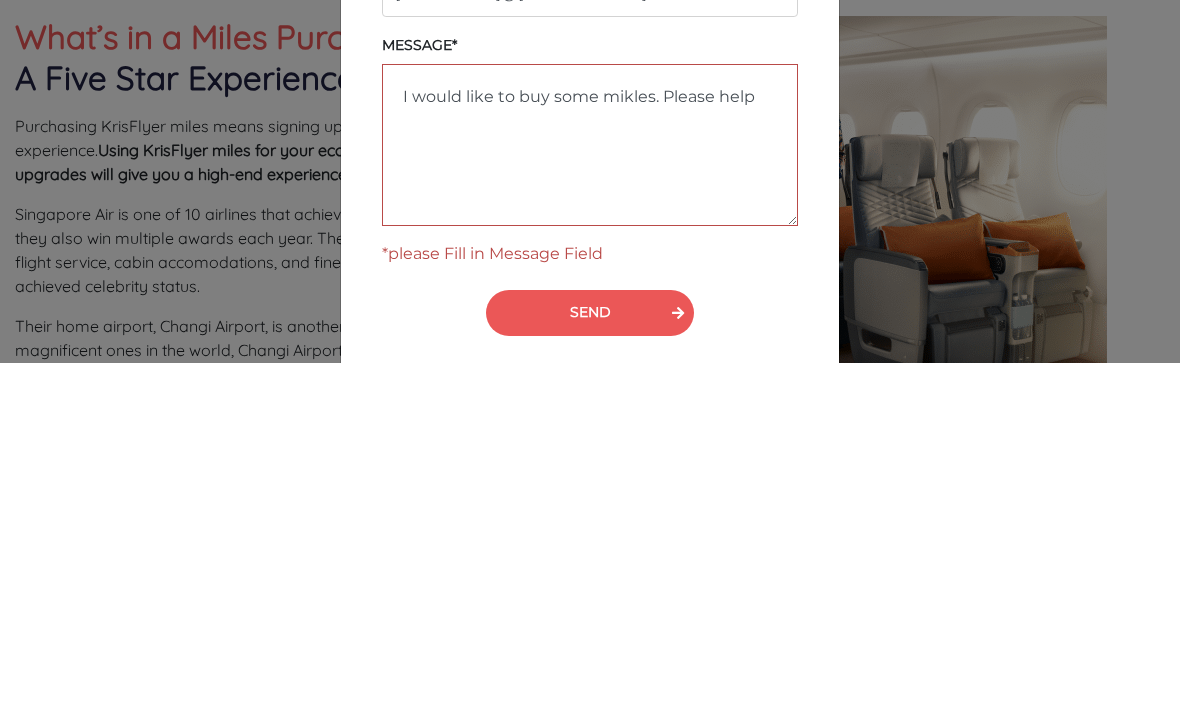 scroll, scrollTop: 897, scrollLeft: 0, axis: vertical 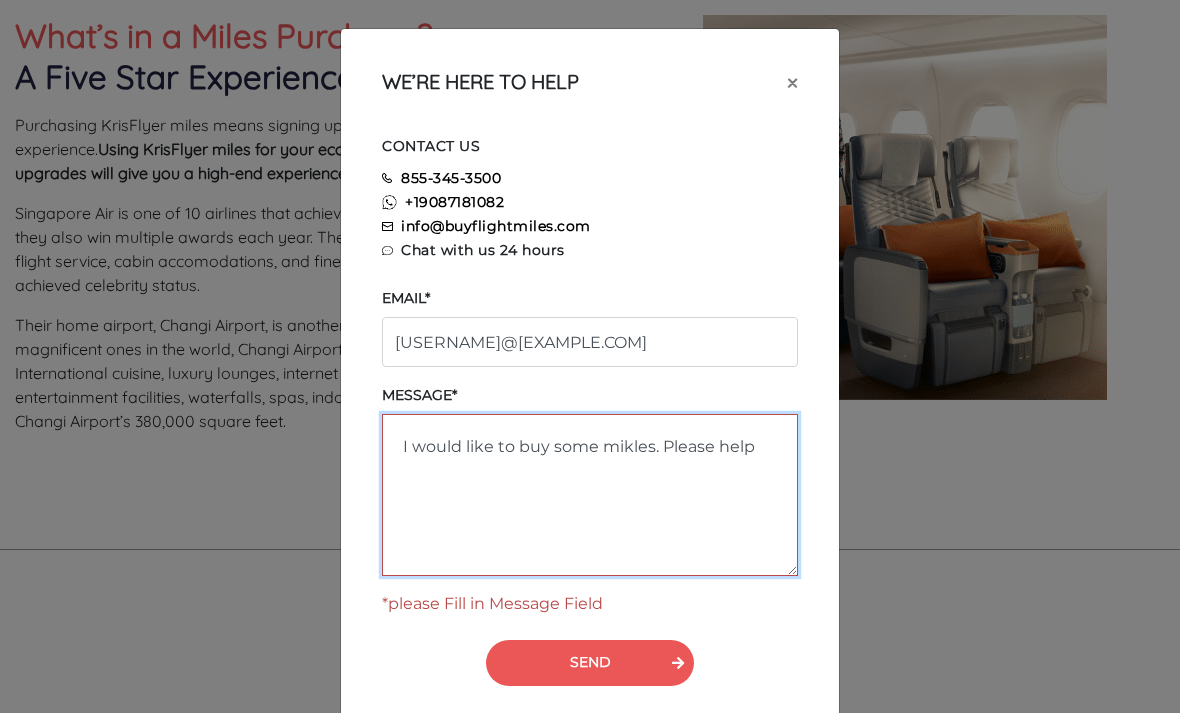 type on "I would like to buy some mikles. Please help" 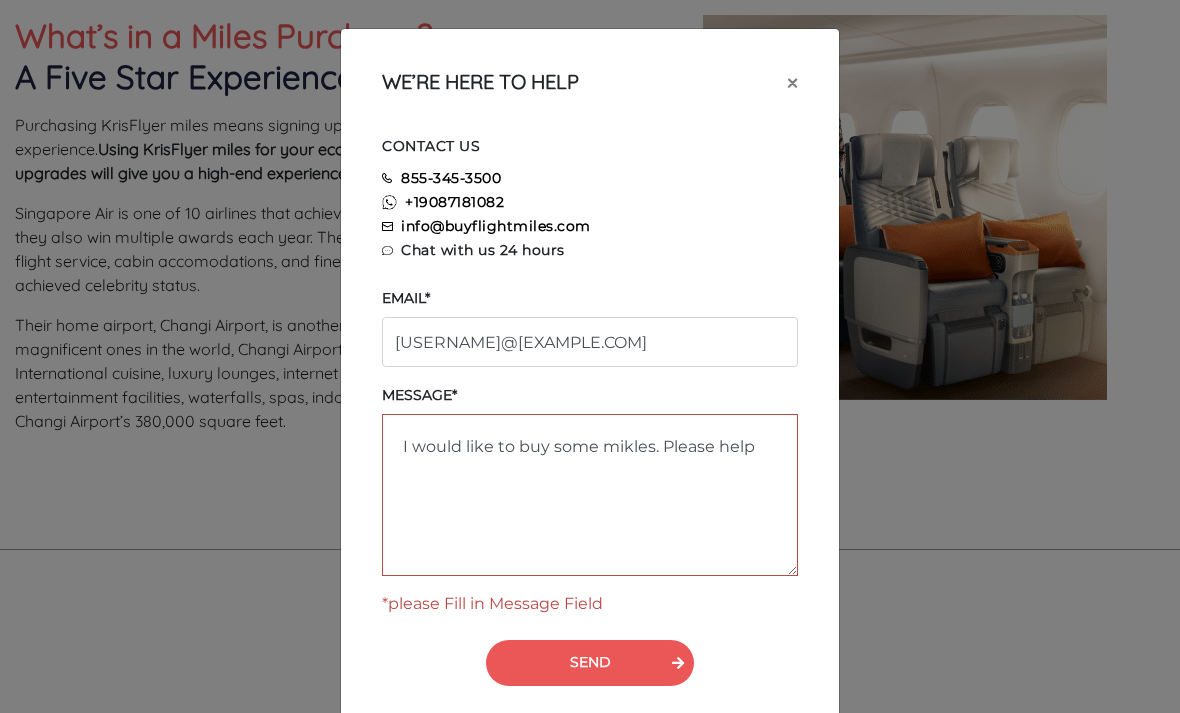 click on "SEND" at bounding box center (590, 663) 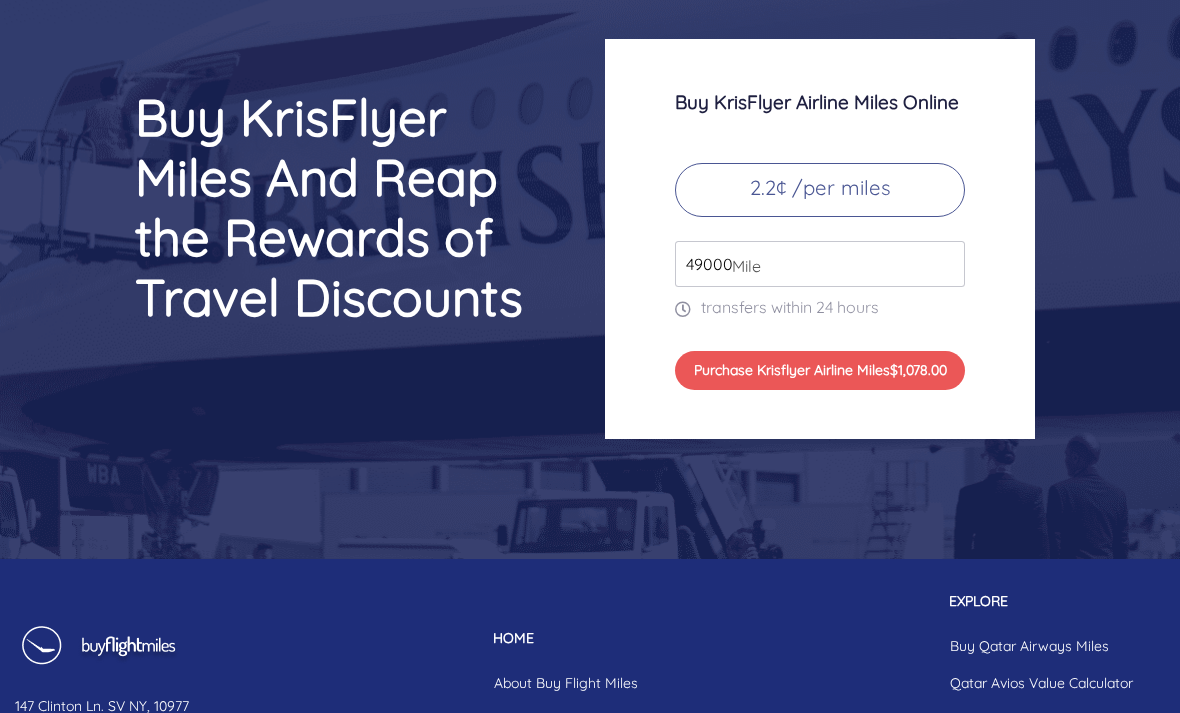scroll, scrollTop: 8653, scrollLeft: 0, axis: vertical 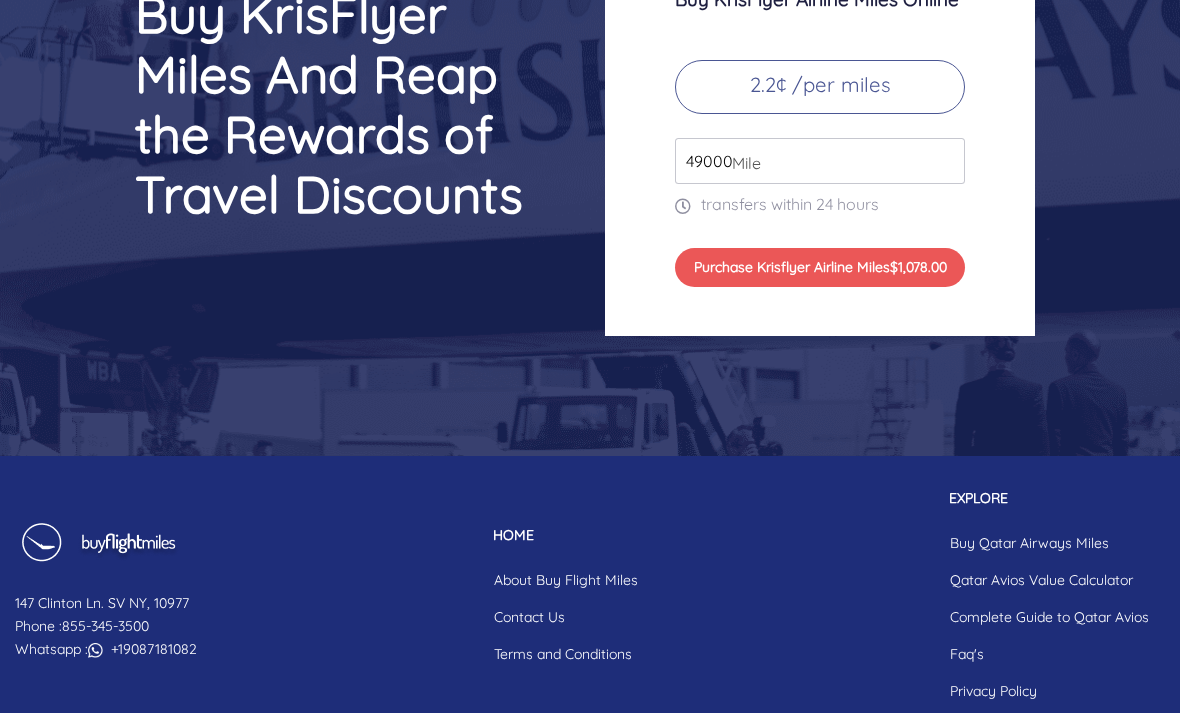 click on "Qatar Avios Value Calculator" at bounding box center (1049, 580) 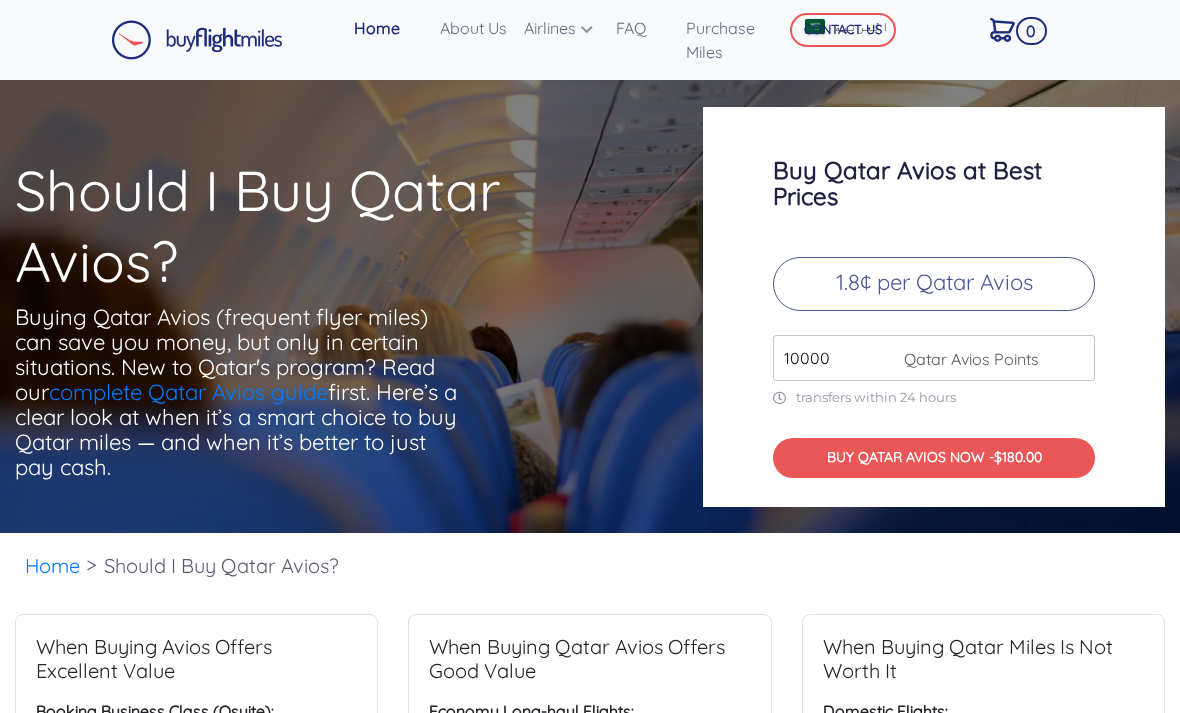 scroll, scrollTop: 0, scrollLeft: 0, axis: both 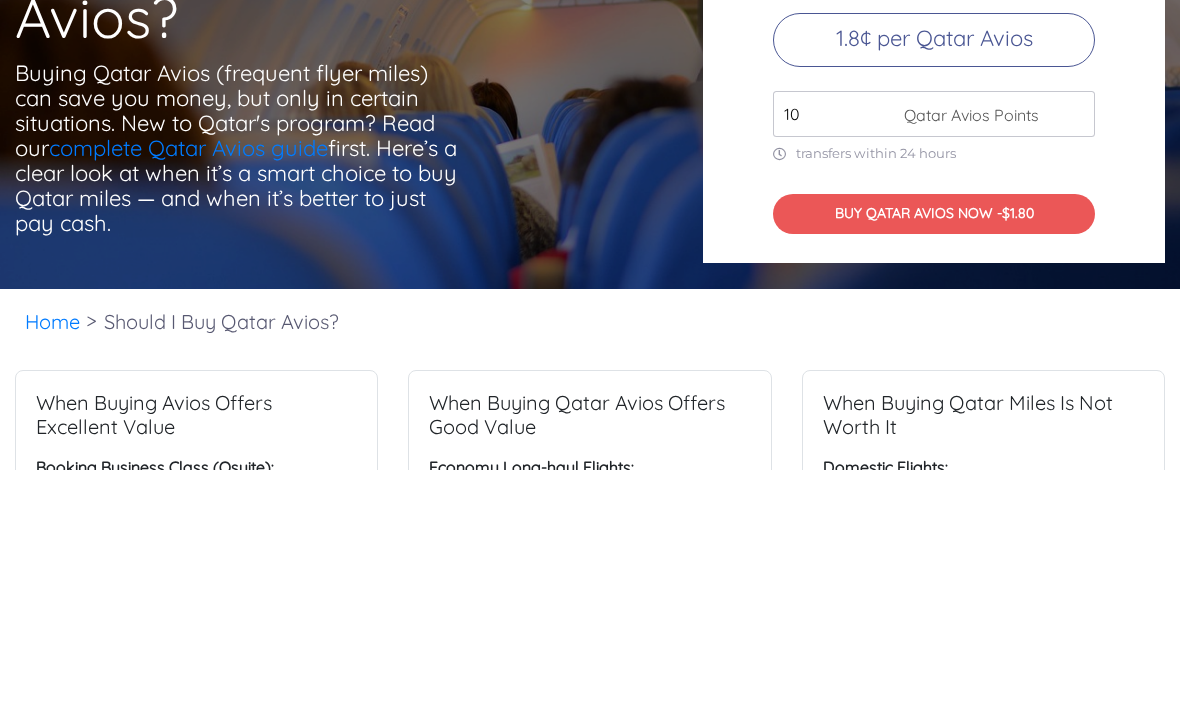 type on "1" 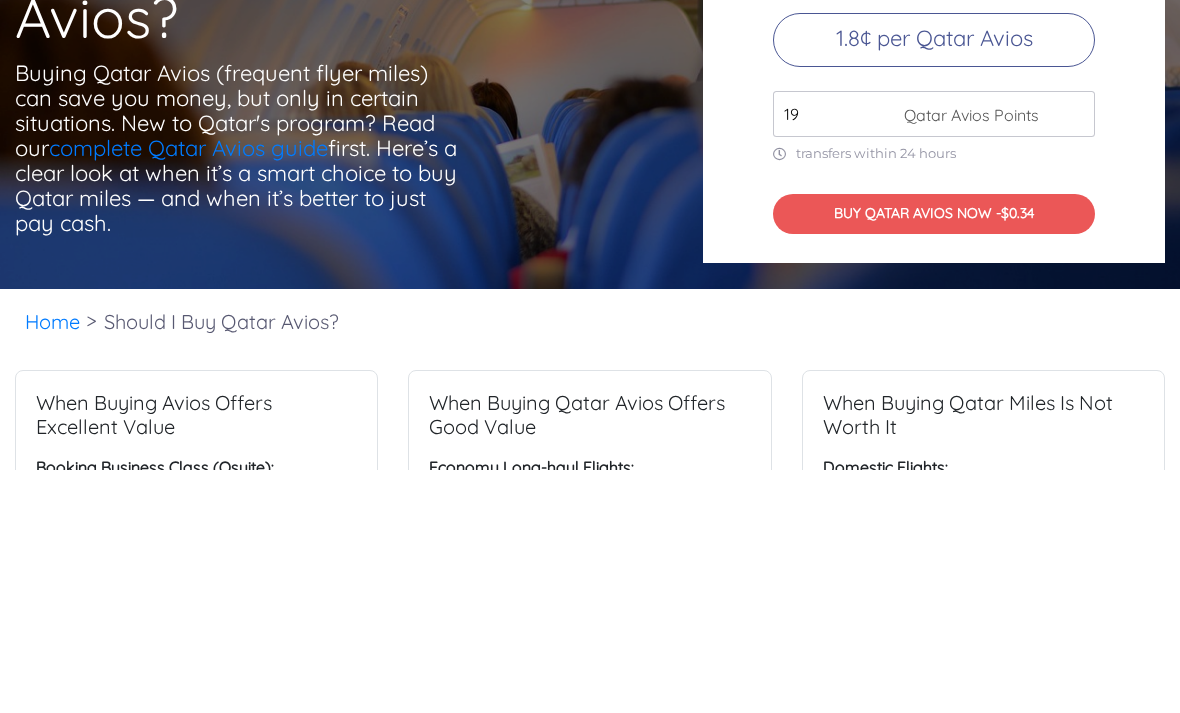 type on "1" 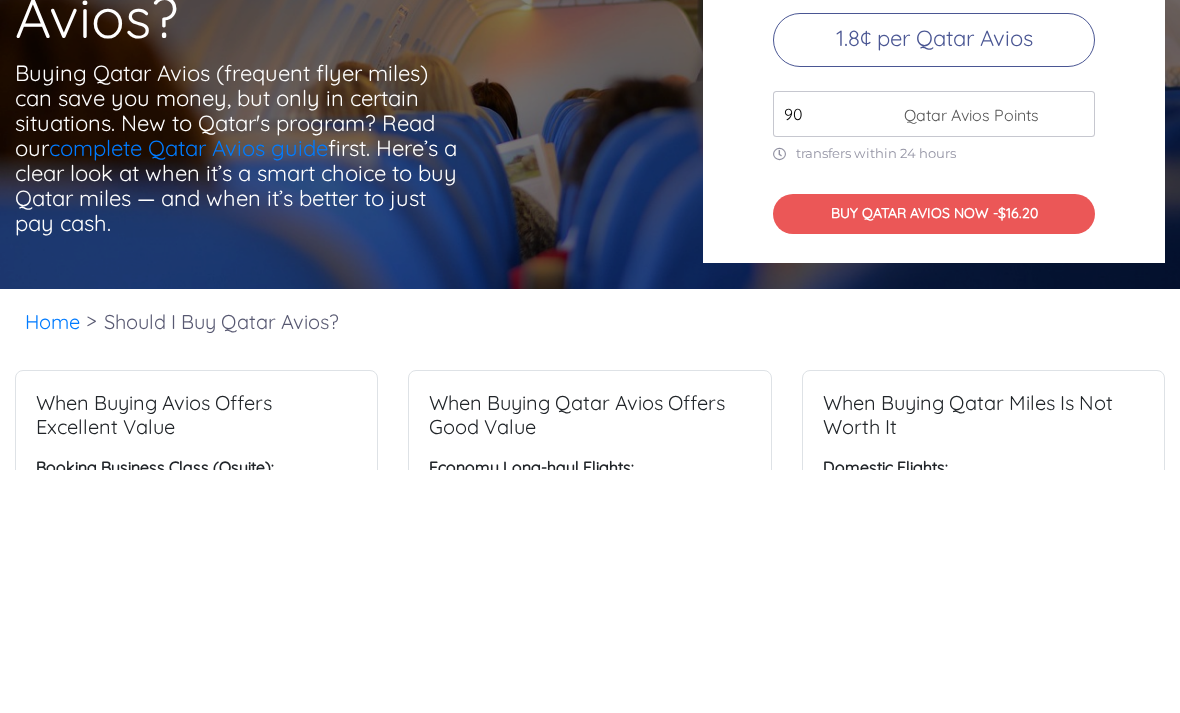 type on "9" 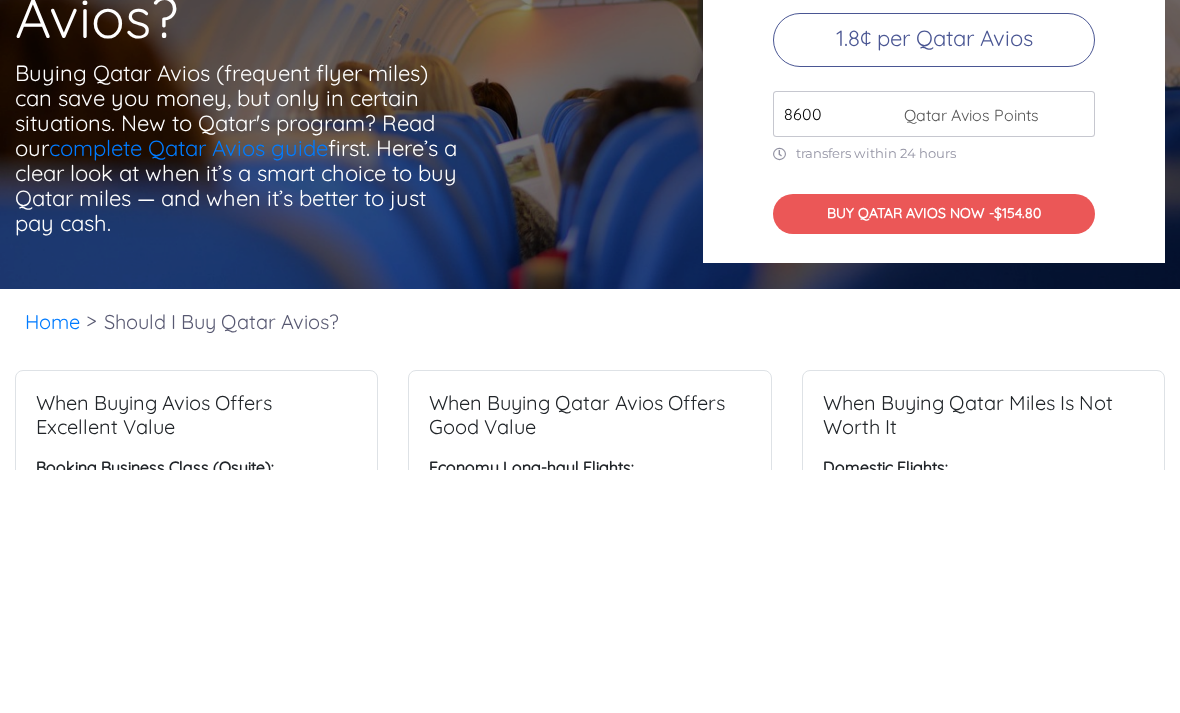 type on "86000" 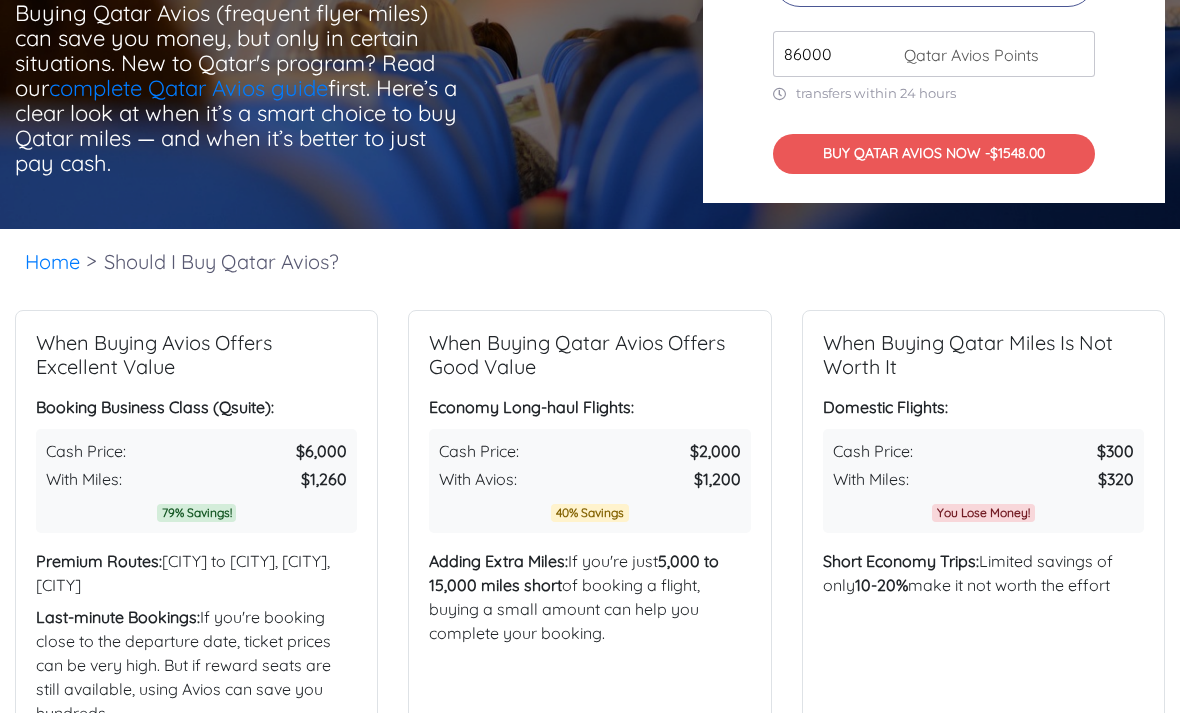 scroll, scrollTop: 284, scrollLeft: 0, axis: vertical 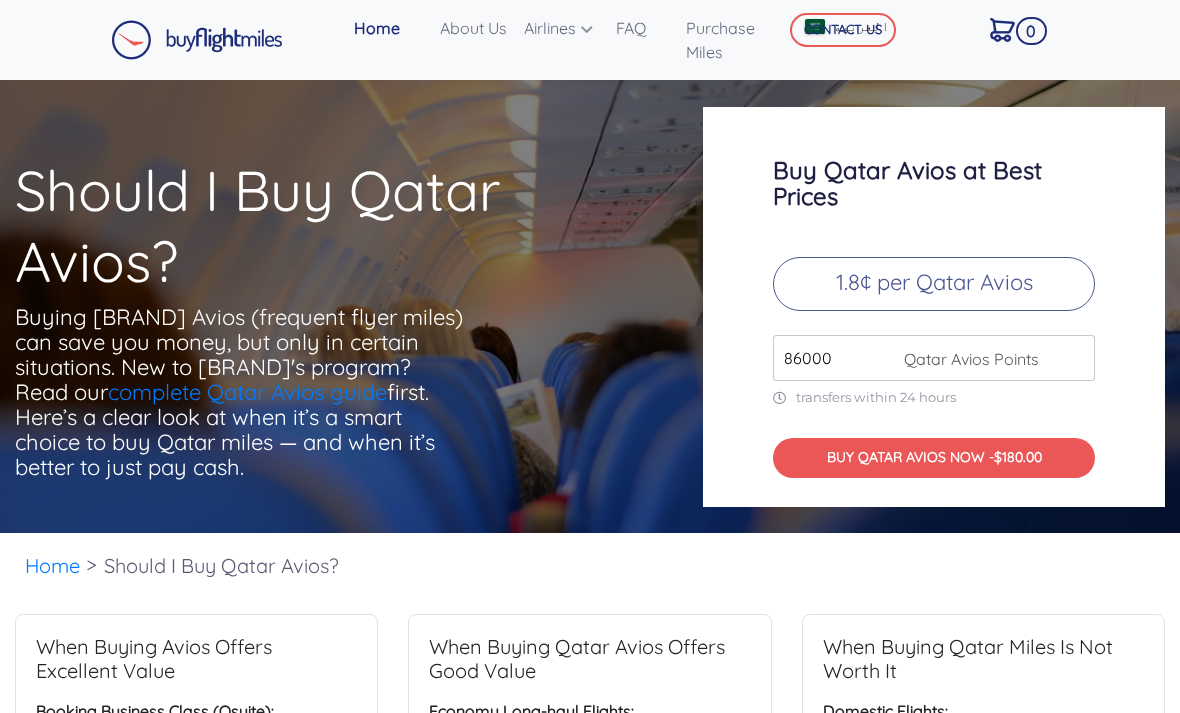 click on "Home" at bounding box center (389, 28) 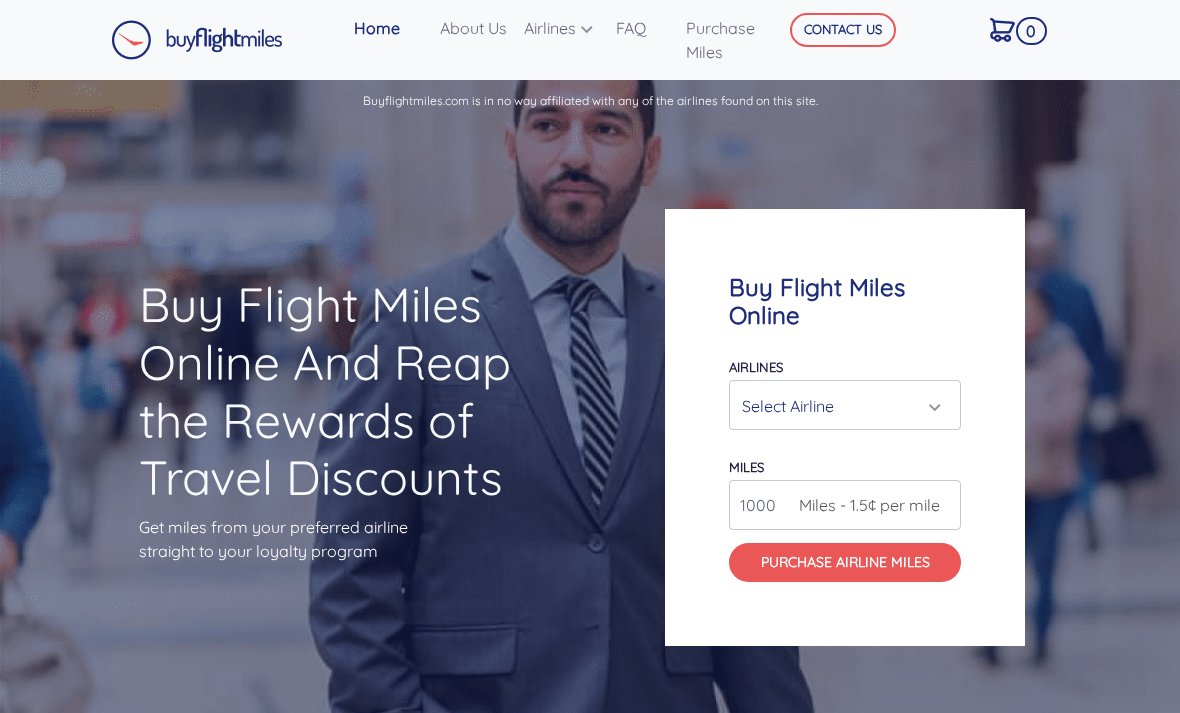 scroll, scrollTop: 0, scrollLeft: 0, axis: both 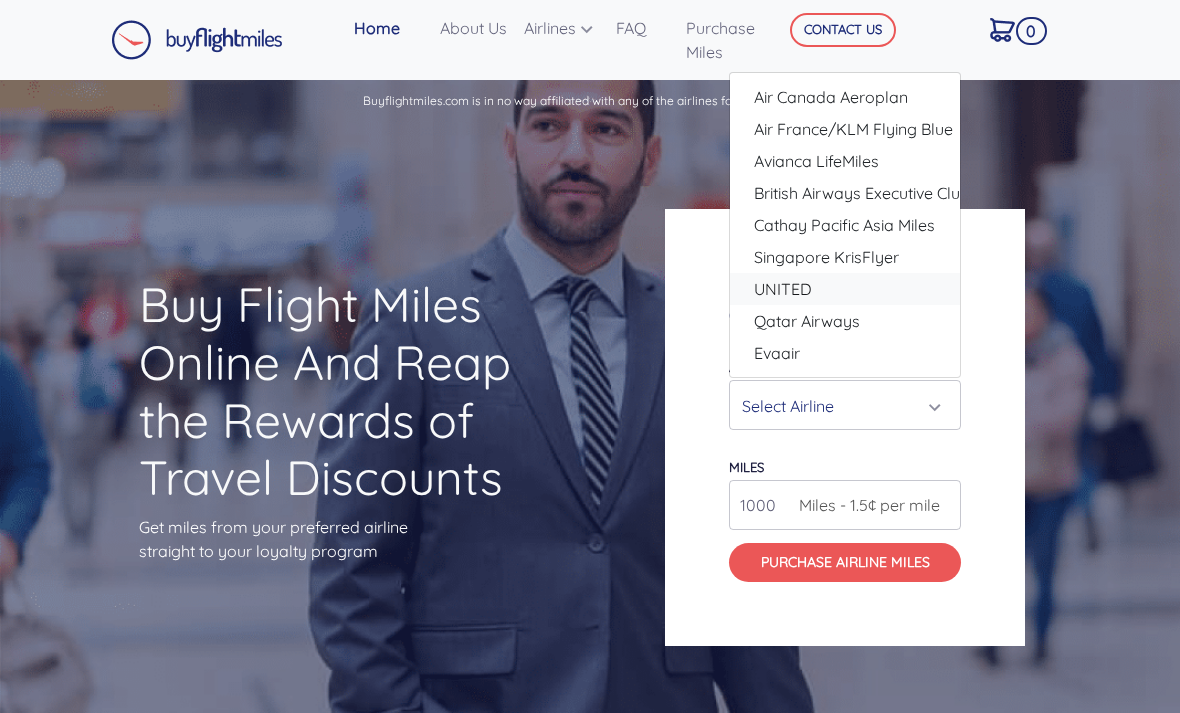 click on "UNITED" at bounding box center (783, 289) 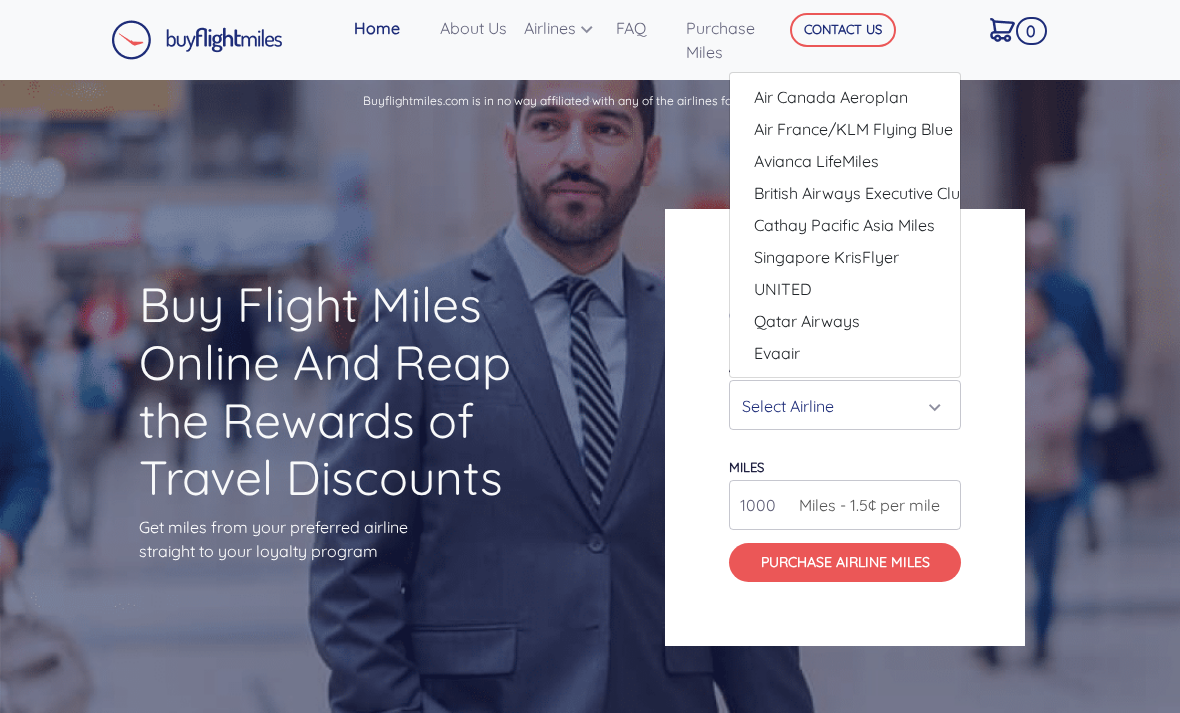 select on "UNITED" 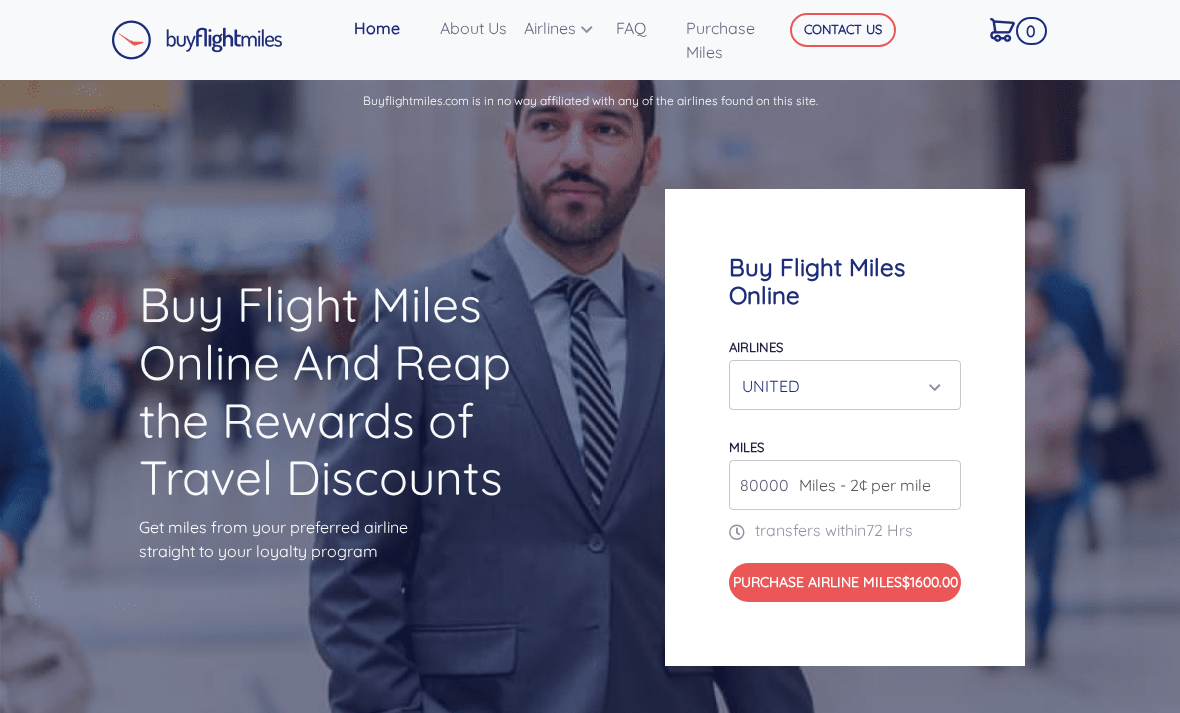 click on "80000" at bounding box center [845, 485] 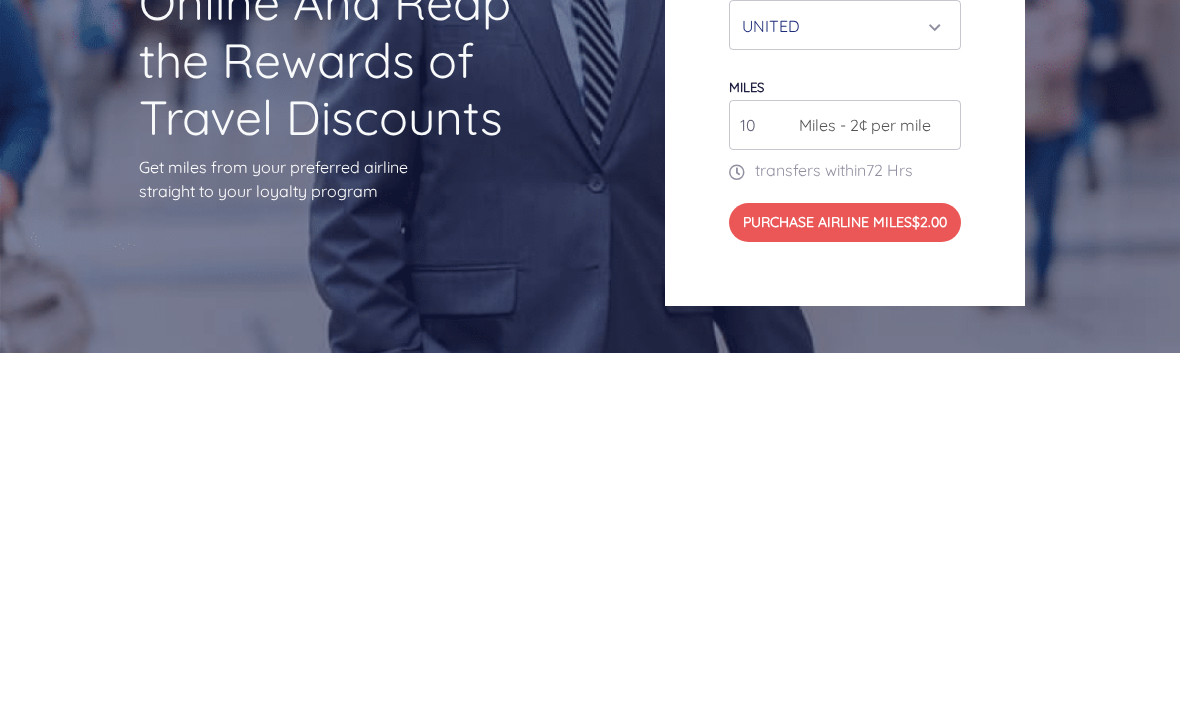 type on "1" 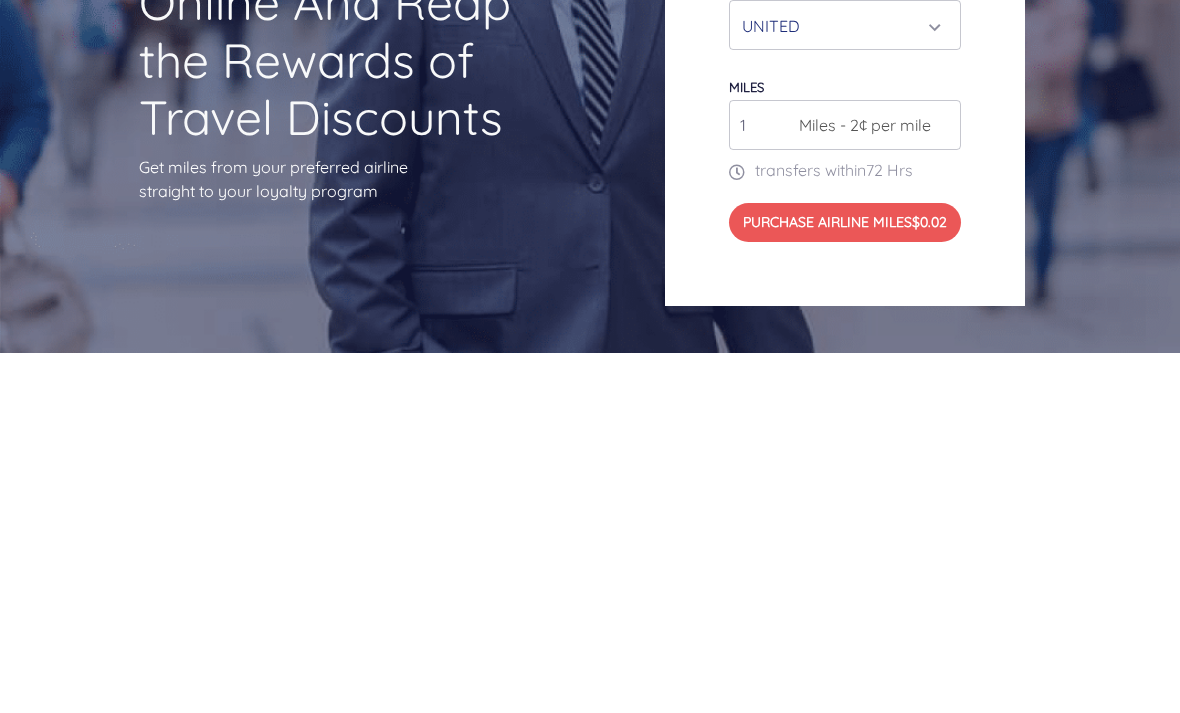type 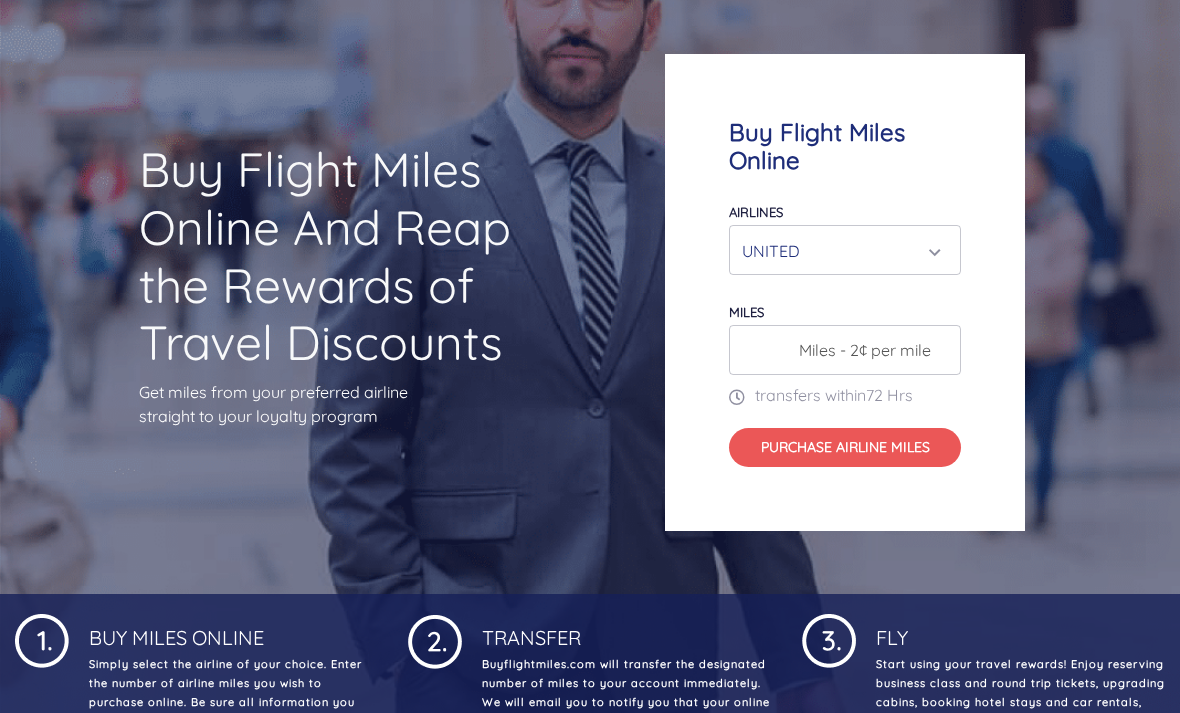 click on "UNITED" at bounding box center [845, 251] 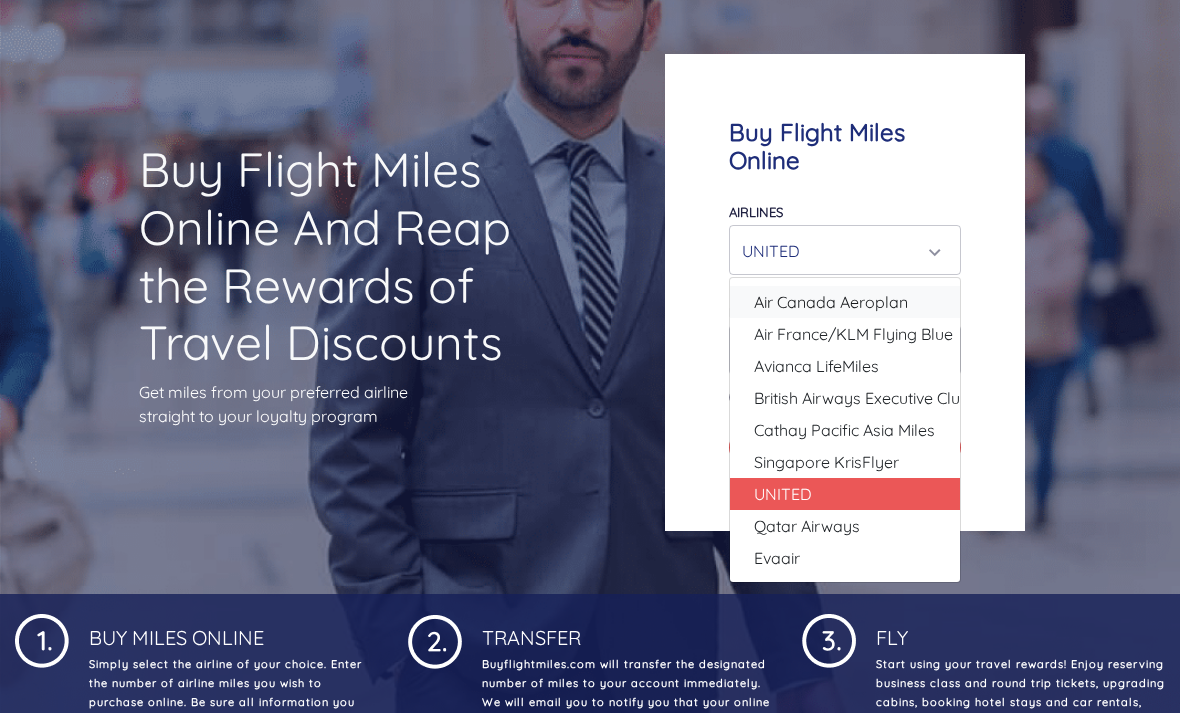 click on "Air Canada Aeroplan" at bounding box center [831, 302] 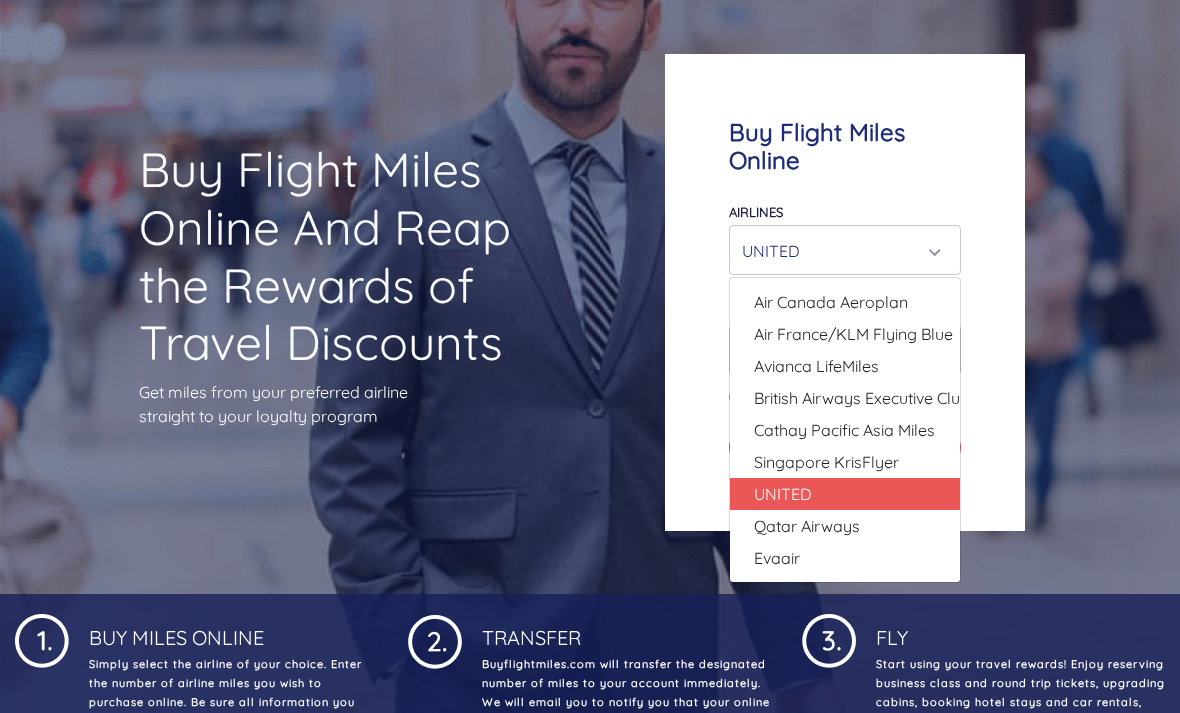 select on "Air Canada Aeroplan" 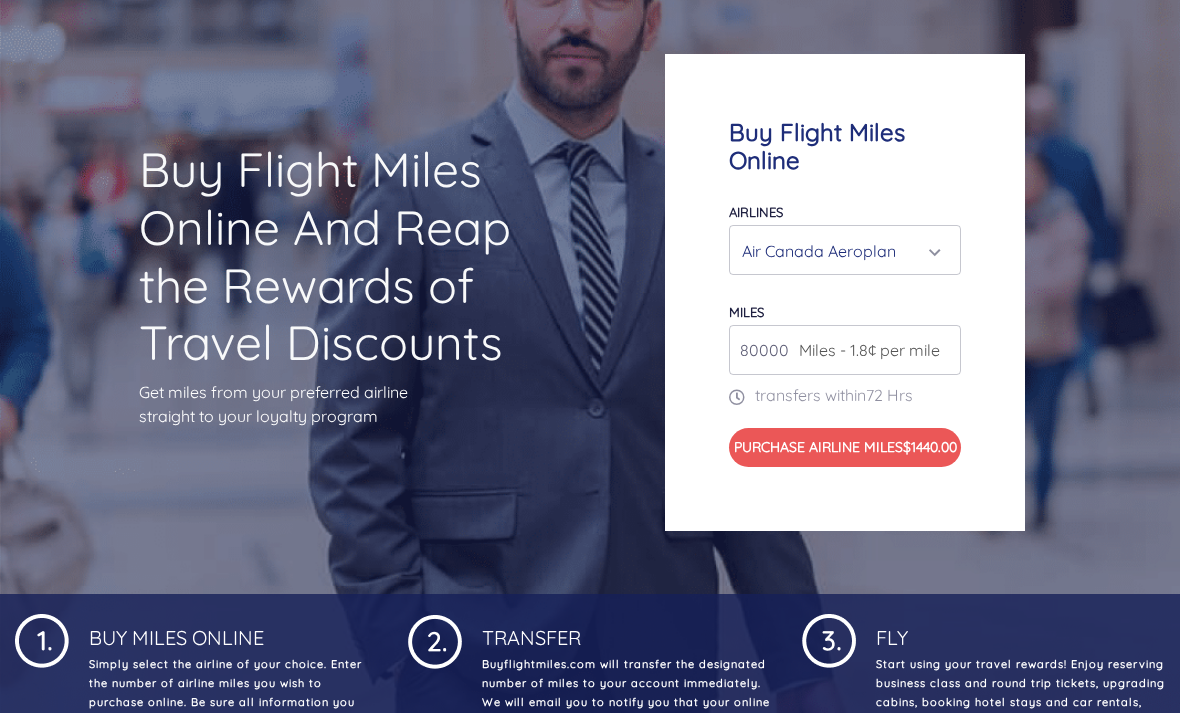 click on "80000" at bounding box center (845, 350) 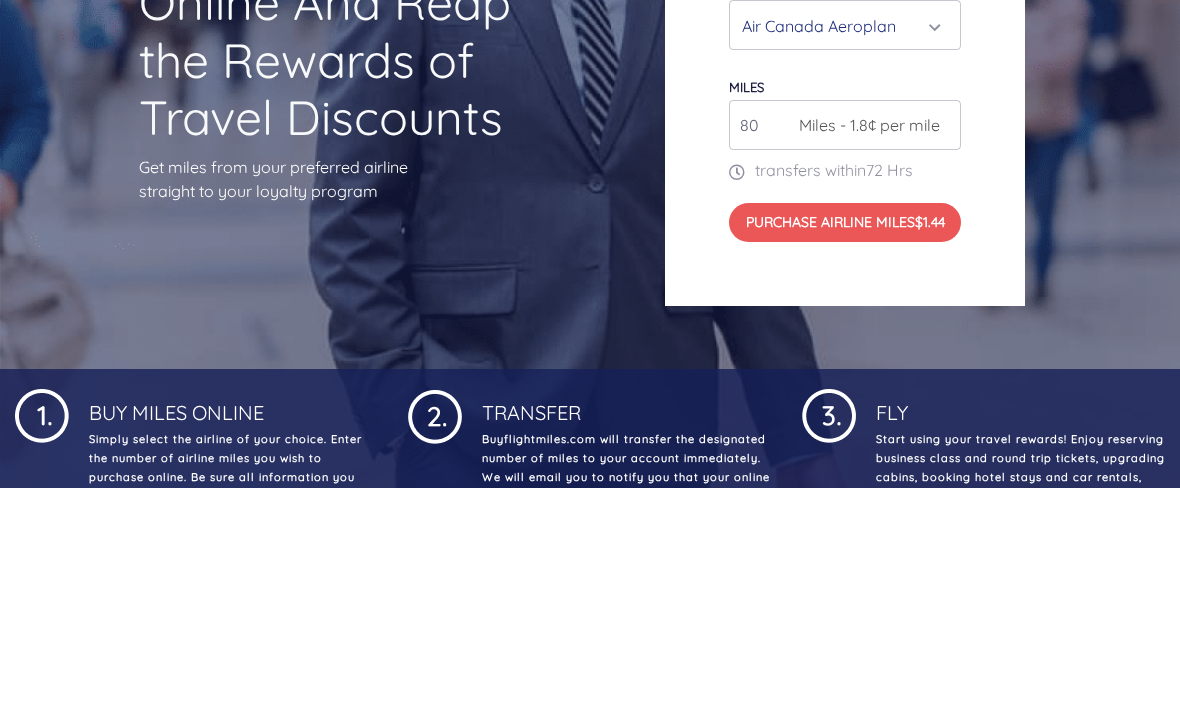 type on "8" 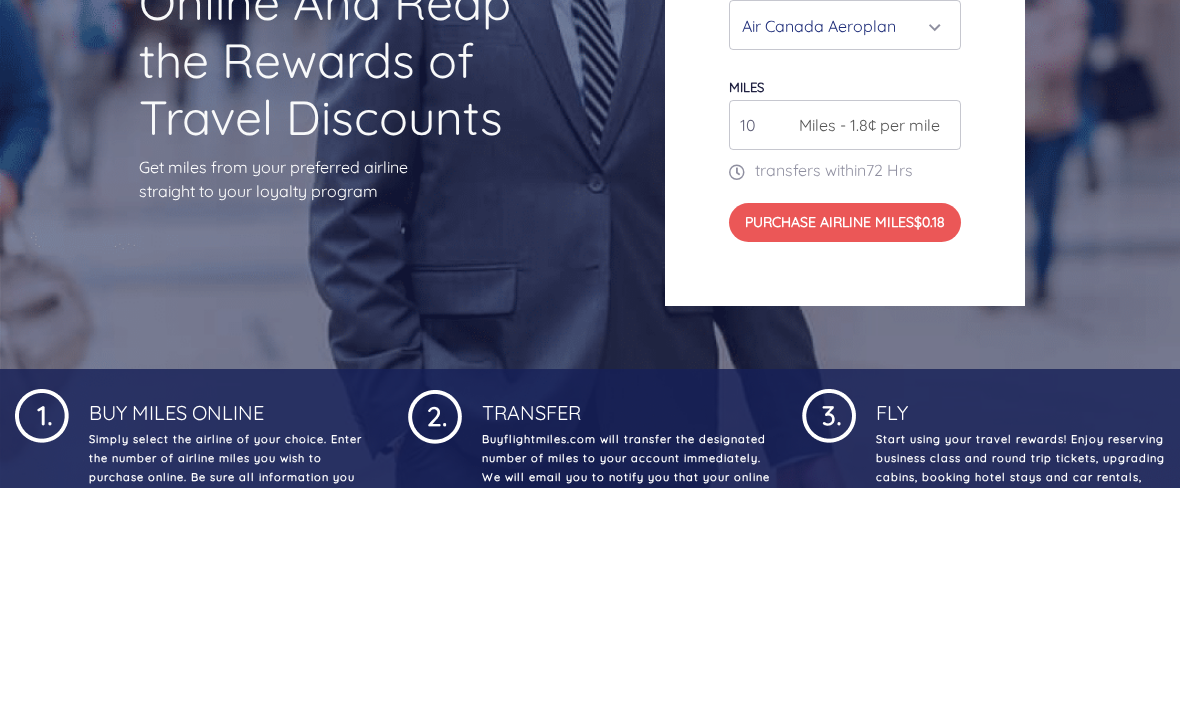 type on "1" 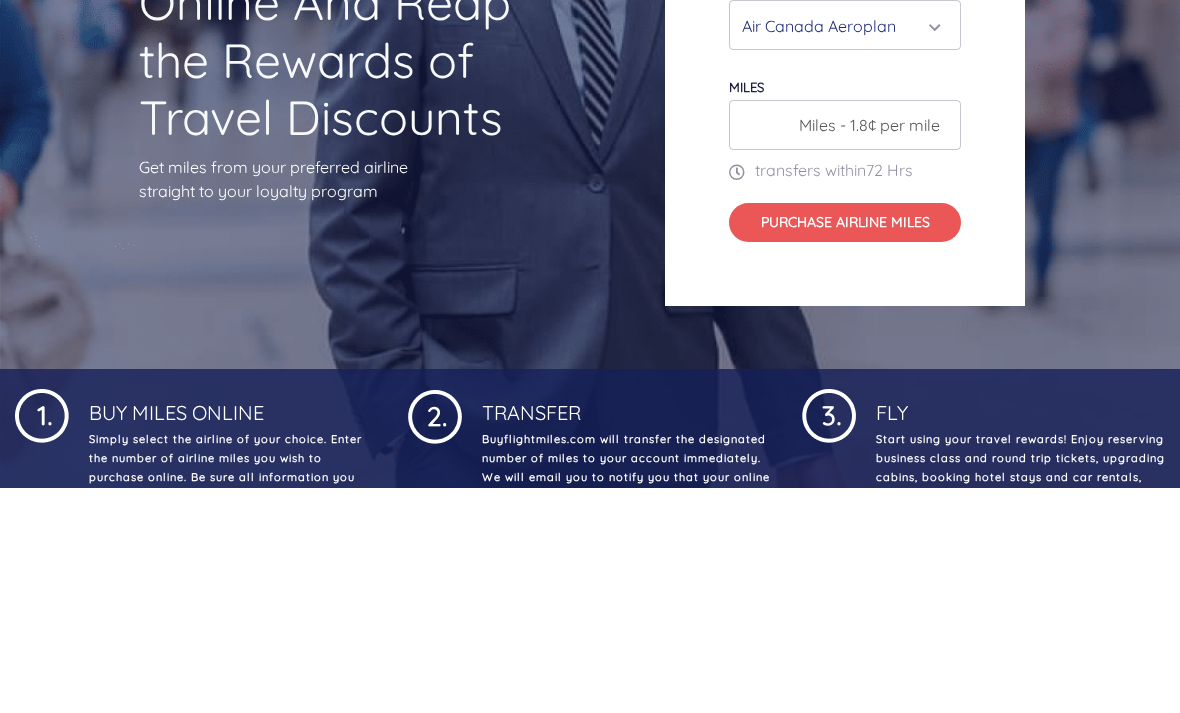 scroll, scrollTop: 360, scrollLeft: 0, axis: vertical 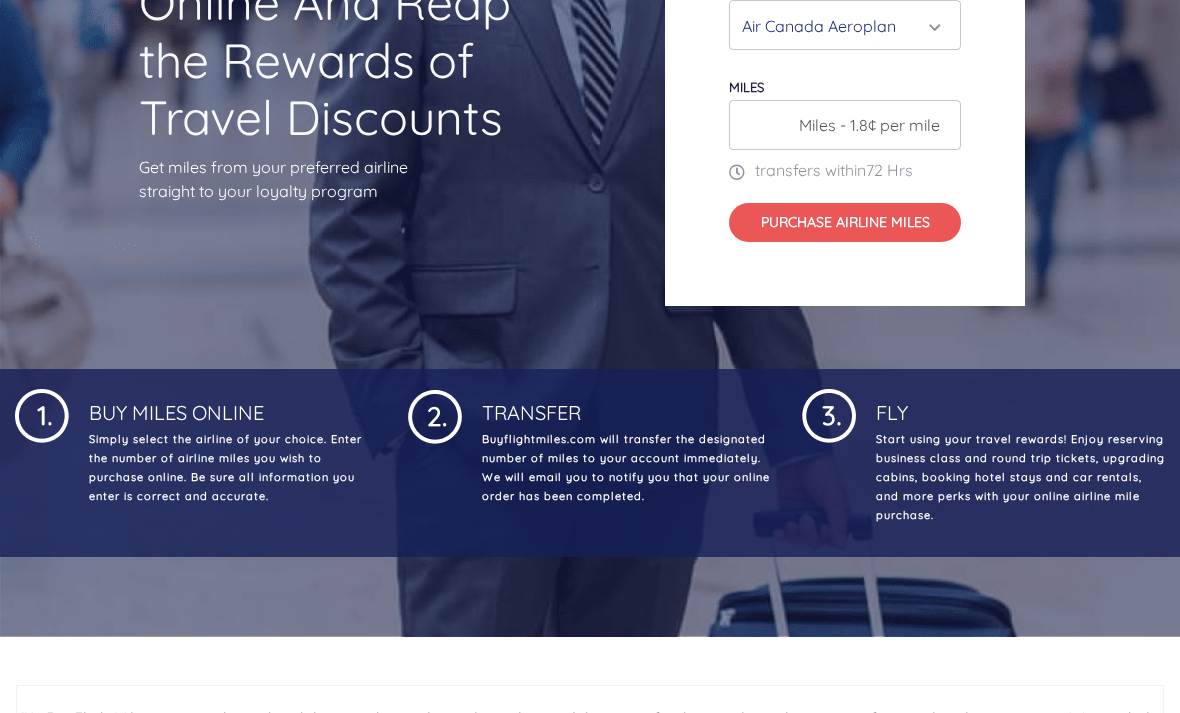 type 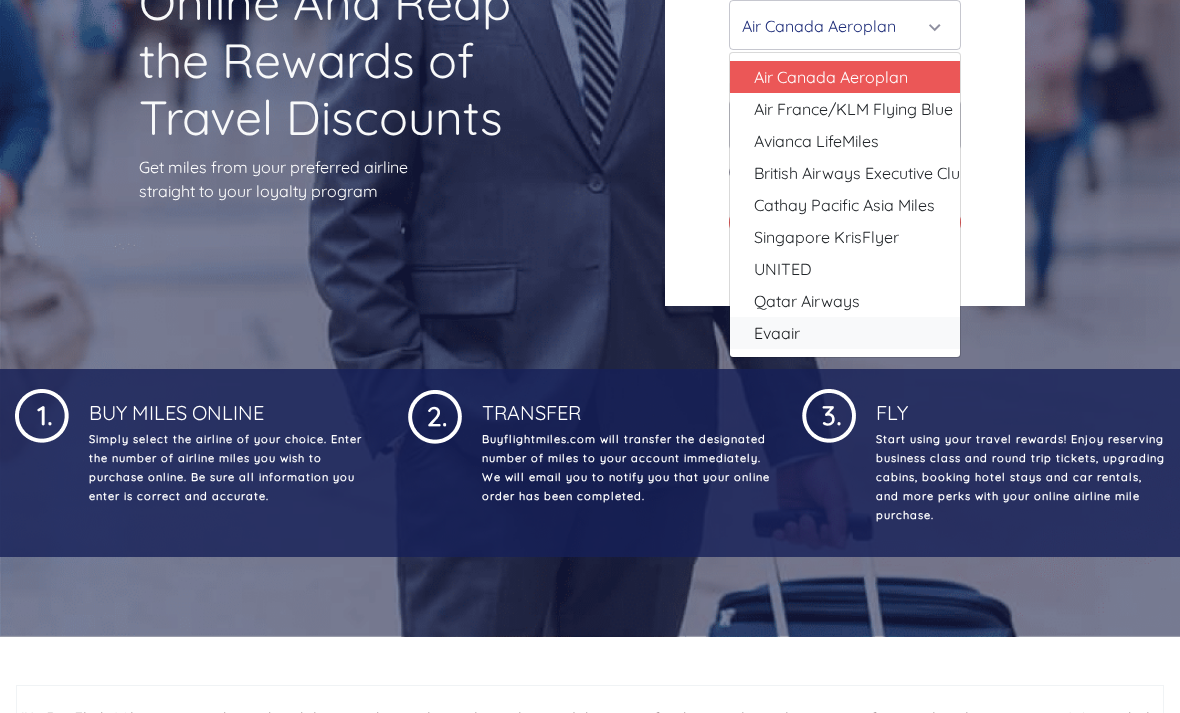 click on "Evaair" at bounding box center (845, 333) 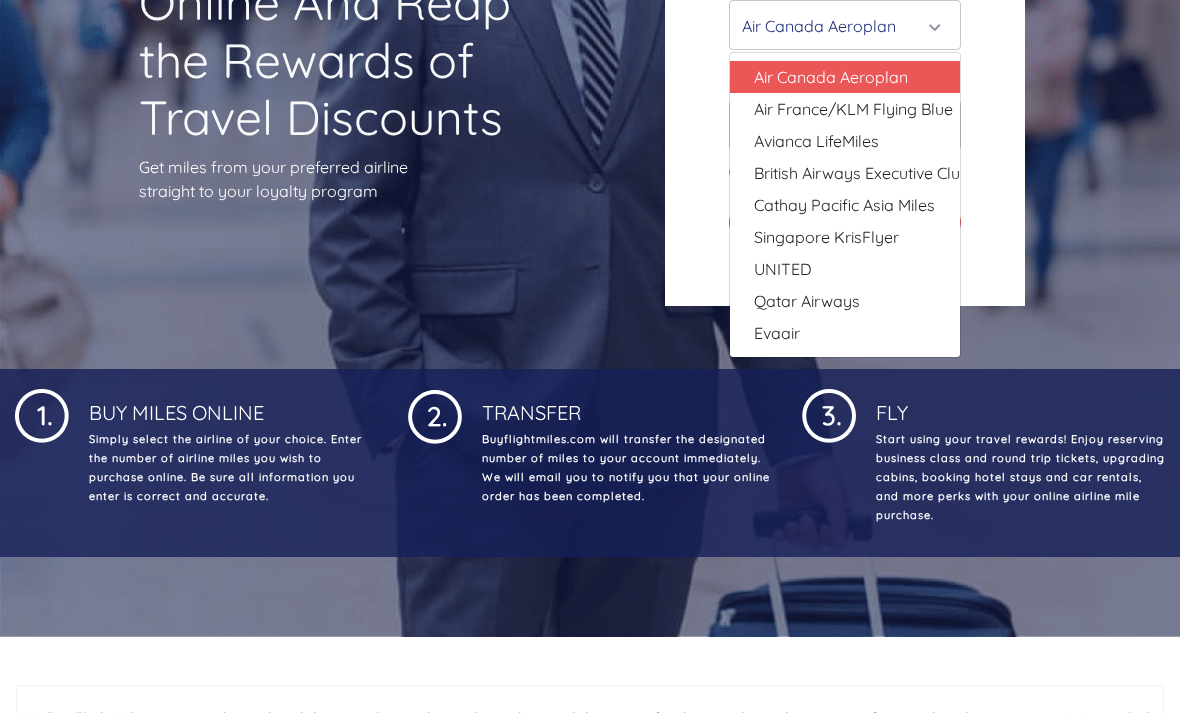 select on "Evaair" 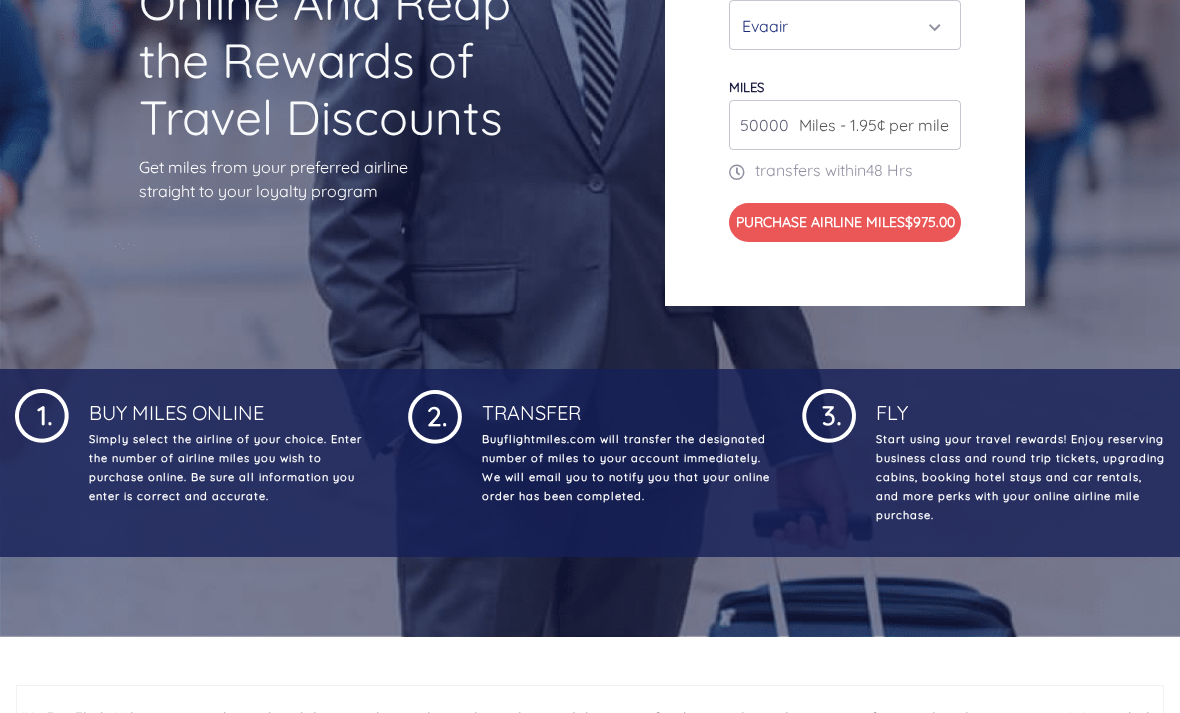 click on "50000" at bounding box center (845, 125) 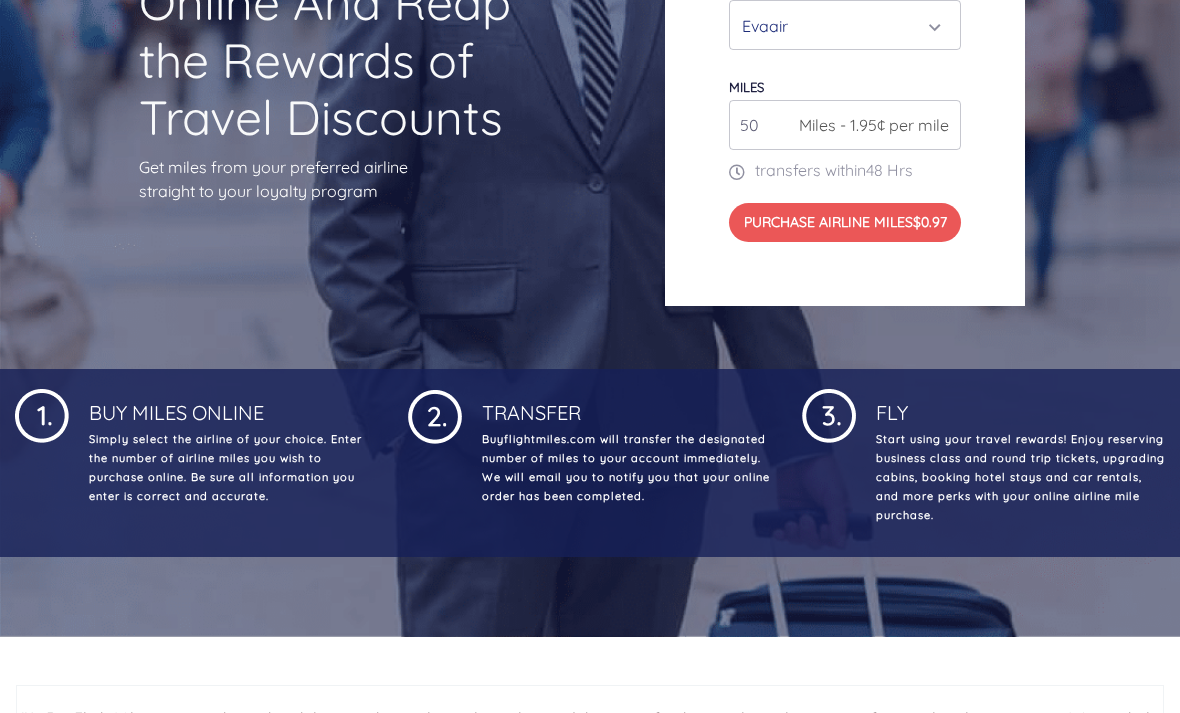 type on "5" 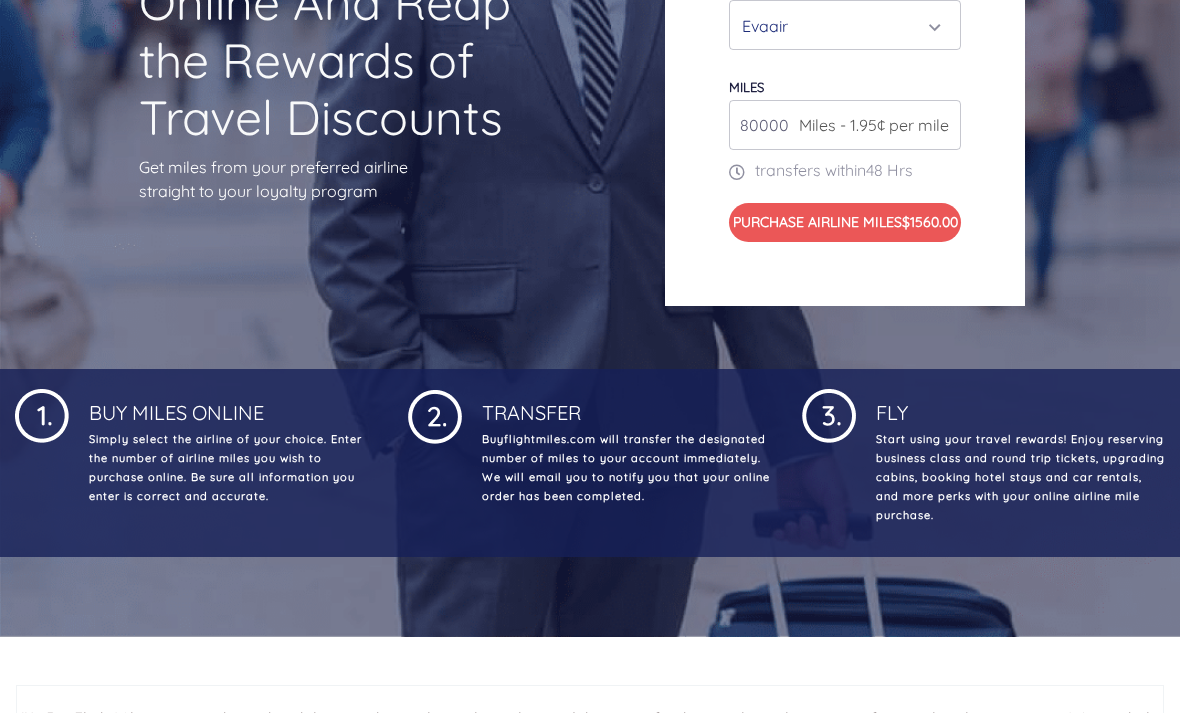 type on "80000" 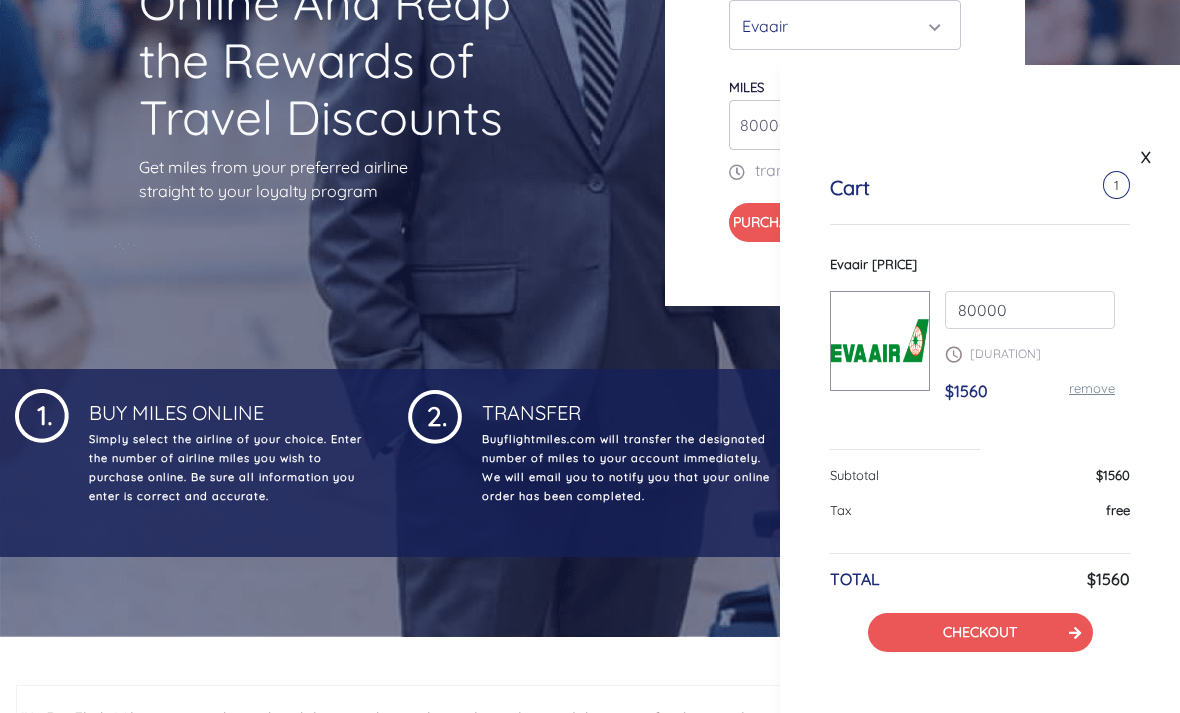 click on "CHECKOUT" at bounding box center (980, 632) 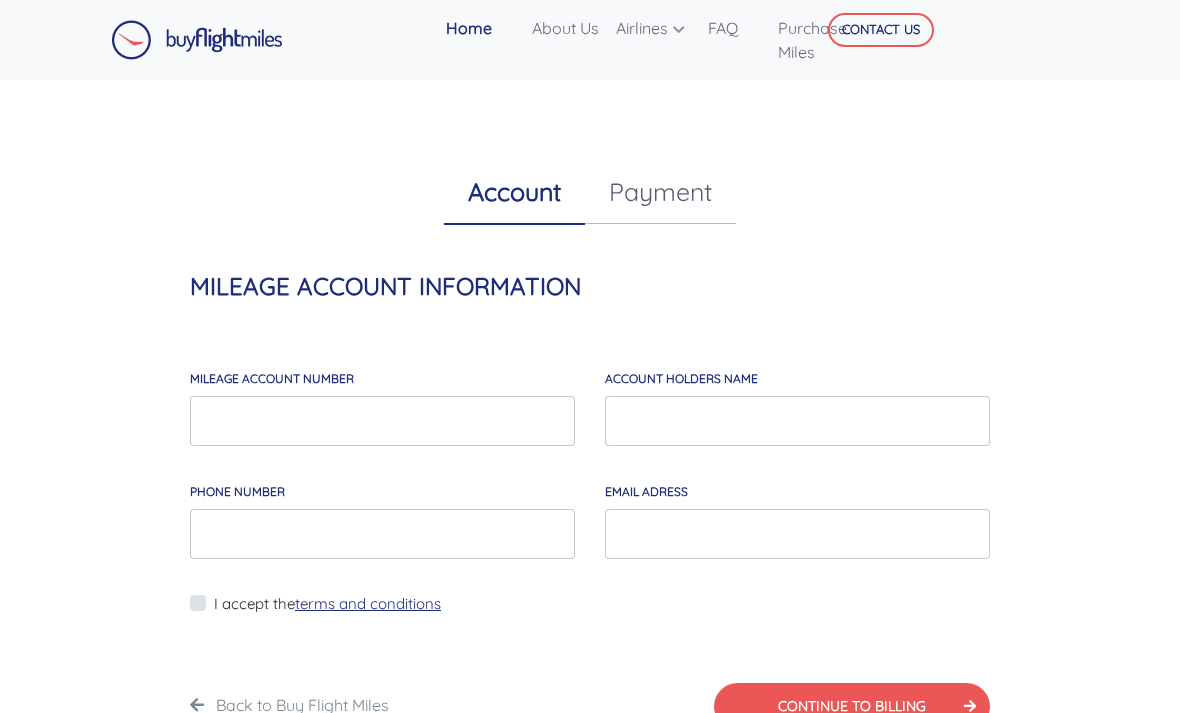 scroll, scrollTop: 0, scrollLeft: 5, axis: horizontal 